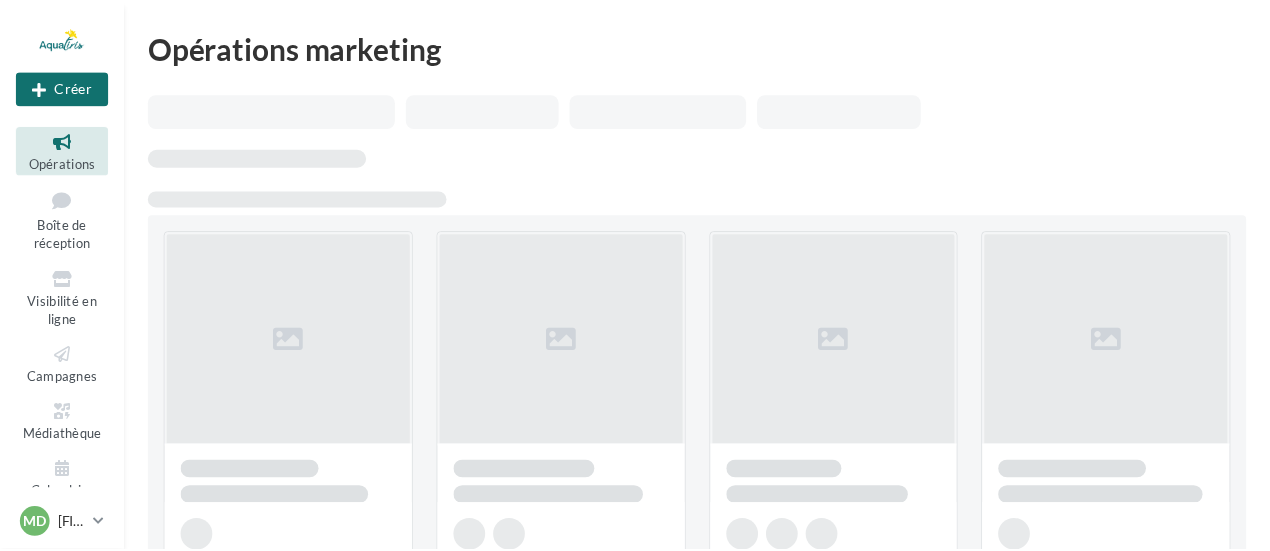 scroll, scrollTop: 0, scrollLeft: 0, axis: both 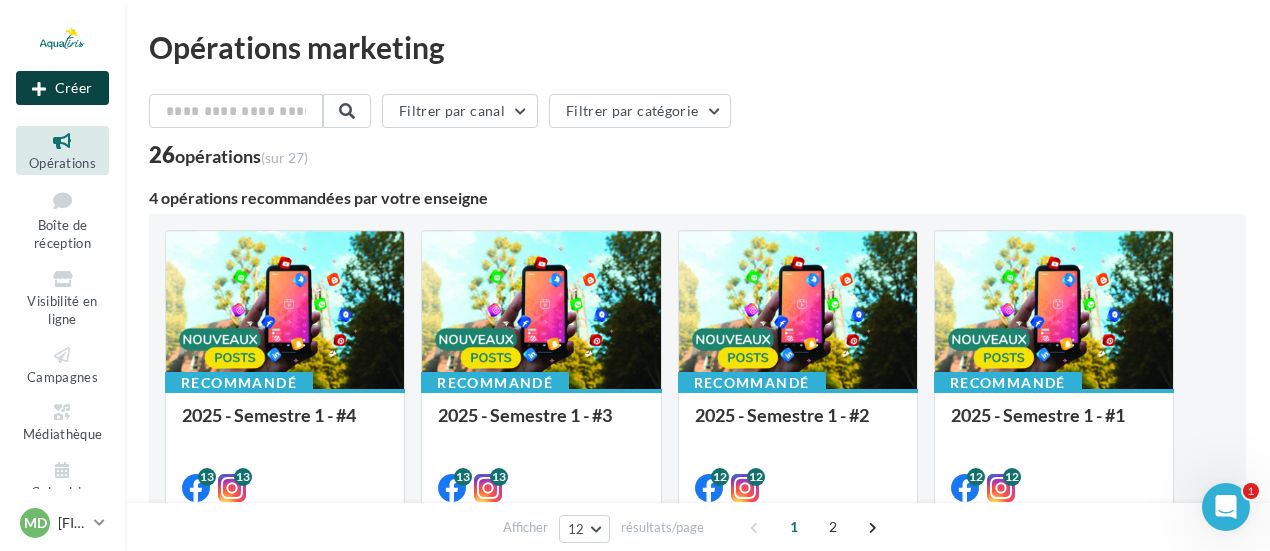 click on "Créer" at bounding box center [62, 88] 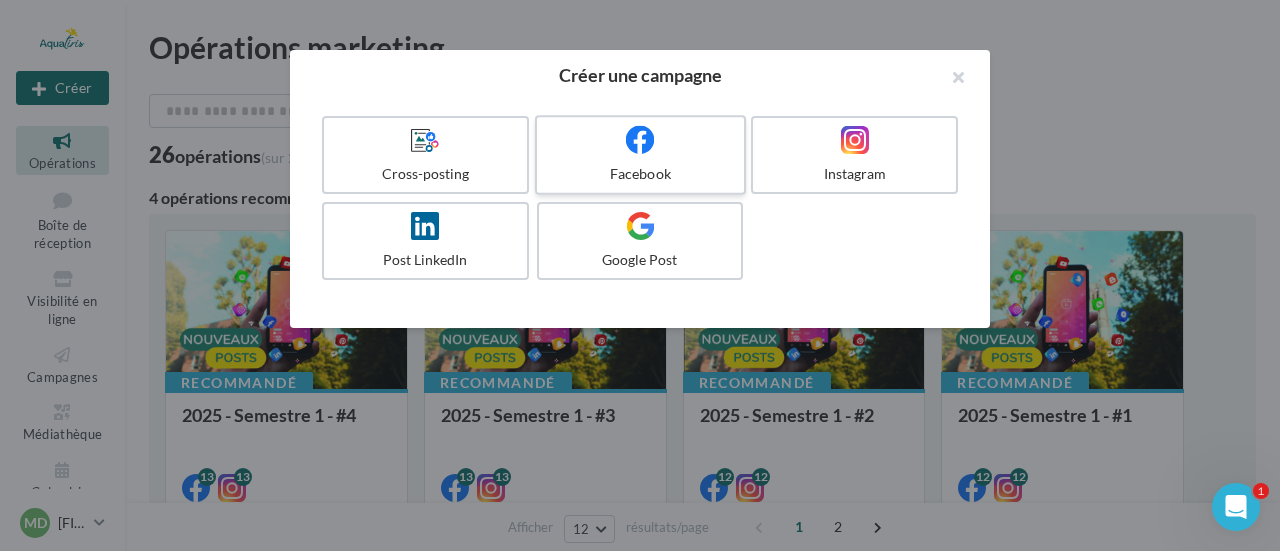 click at bounding box center [640, 139] 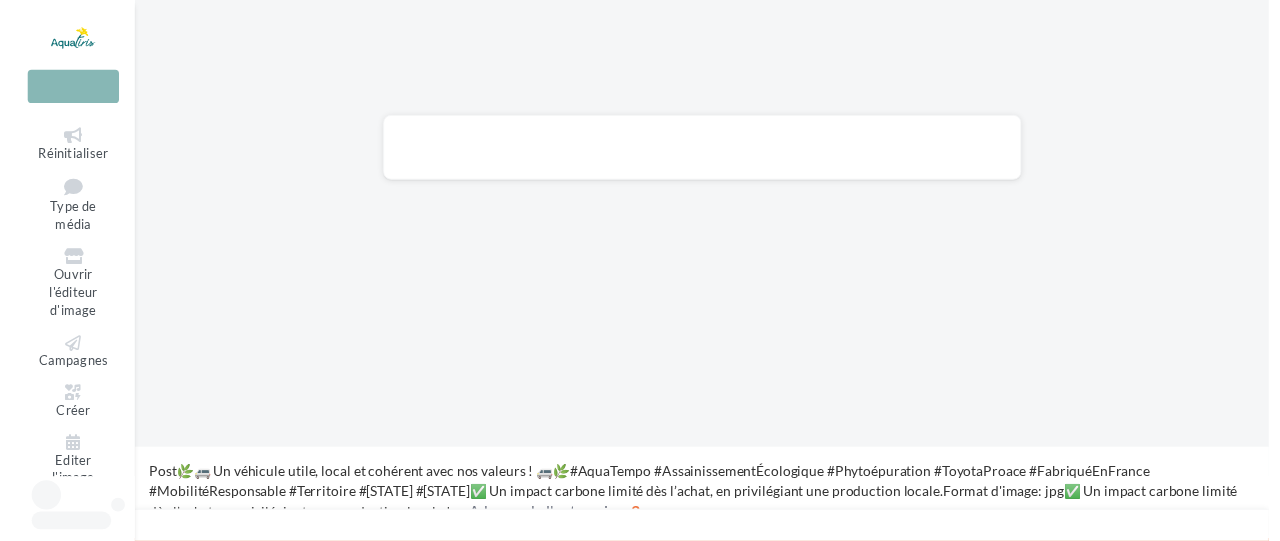 scroll, scrollTop: 0, scrollLeft: 0, axis: both 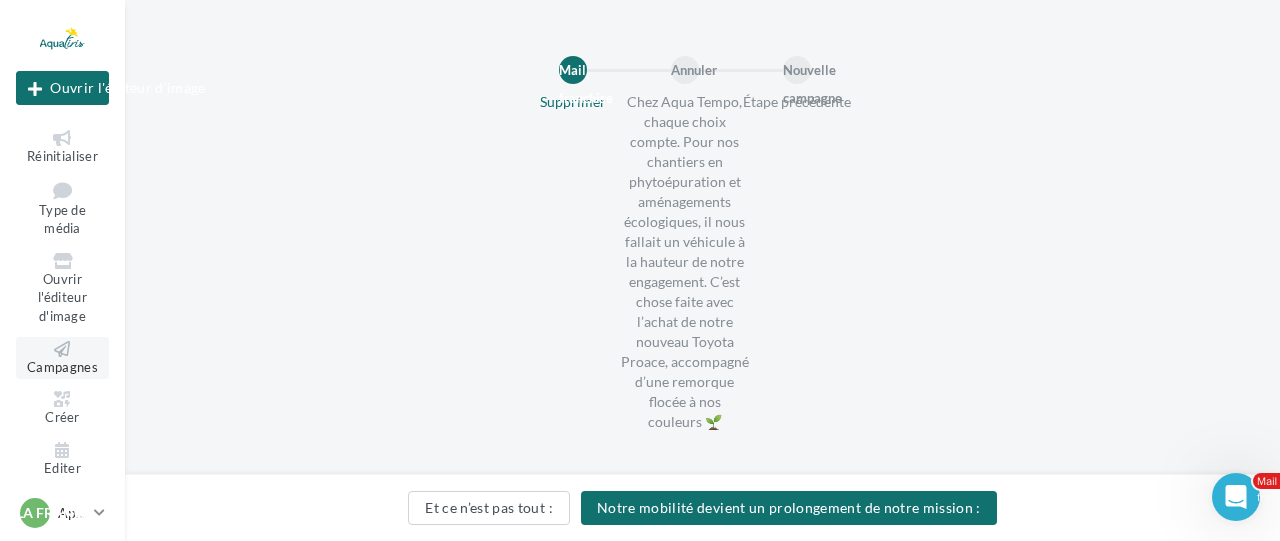 drag, startPoint x: 780, startPoint y: 265, endPoint x: 63, endPoint y: 325, distance: 719.5061 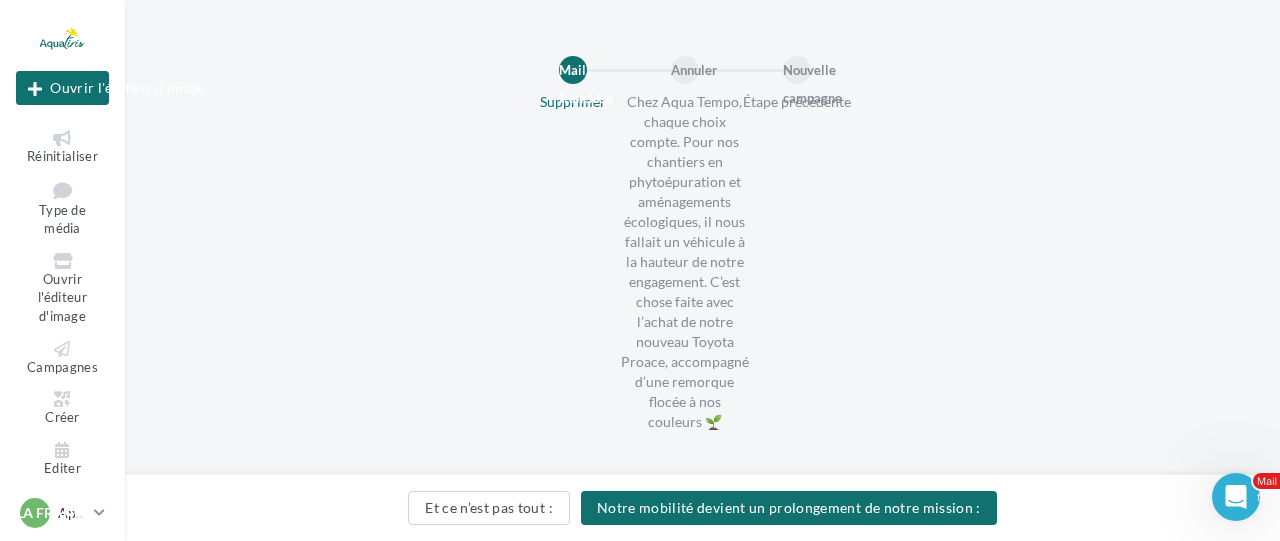 type on "**********" 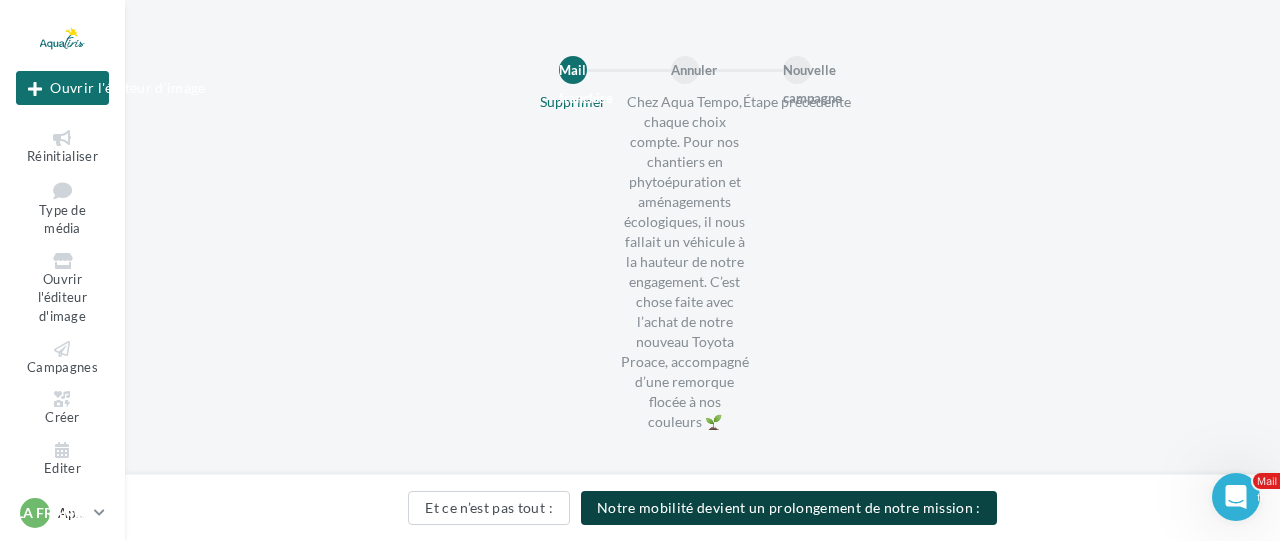 drag, startPoint x: 796, startPoint y: 532, endPoint x: 792, endPoint y: 515, distance: 17.464249 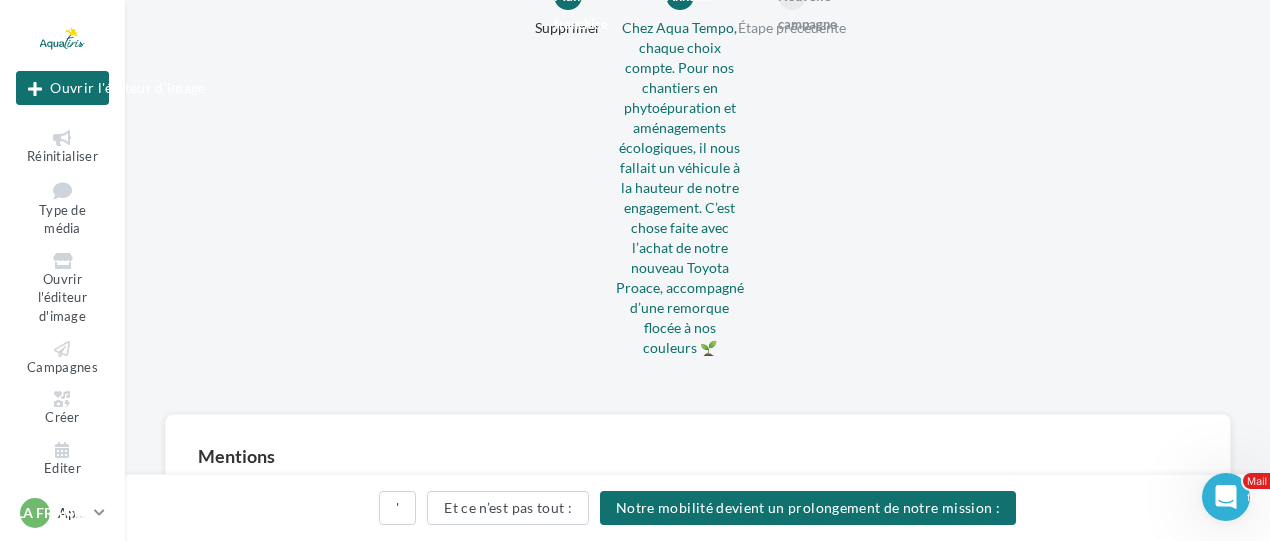 scroll, scrollTop: 100, scrollLeft: 0, axis: vertical 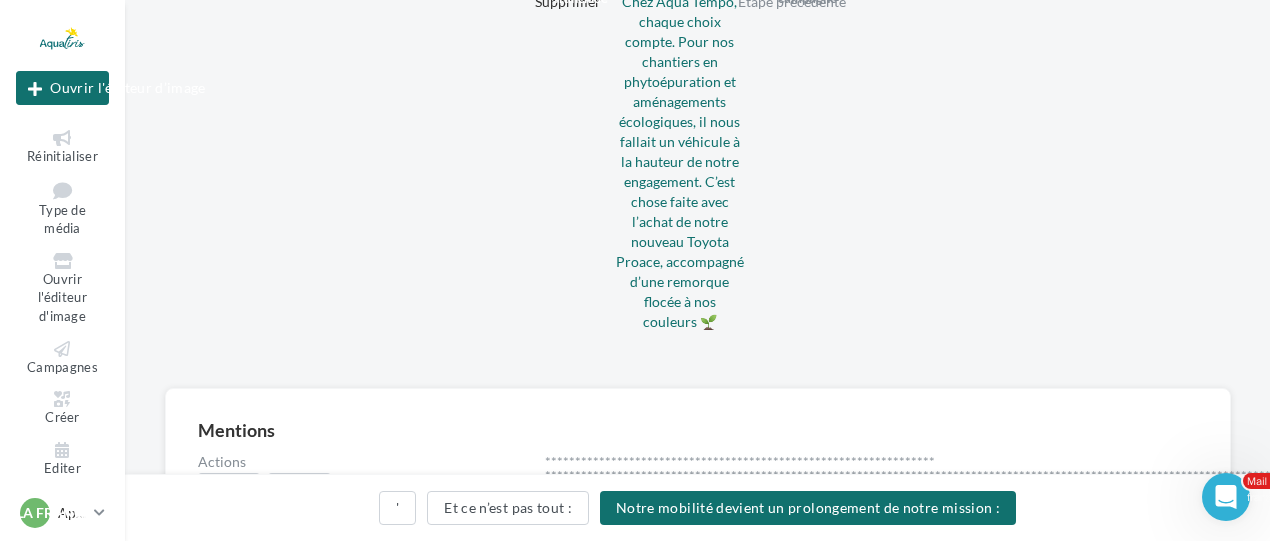 click at bounding box center [339, 914] 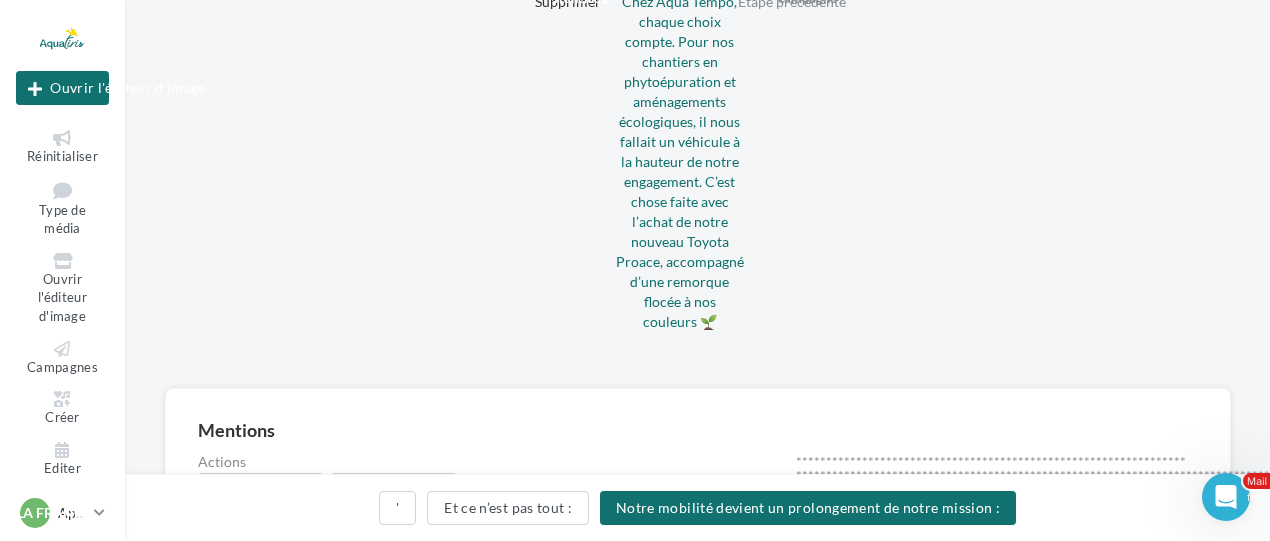 scroll, scrollTop: 0, scrollLeft: 0, axis: both 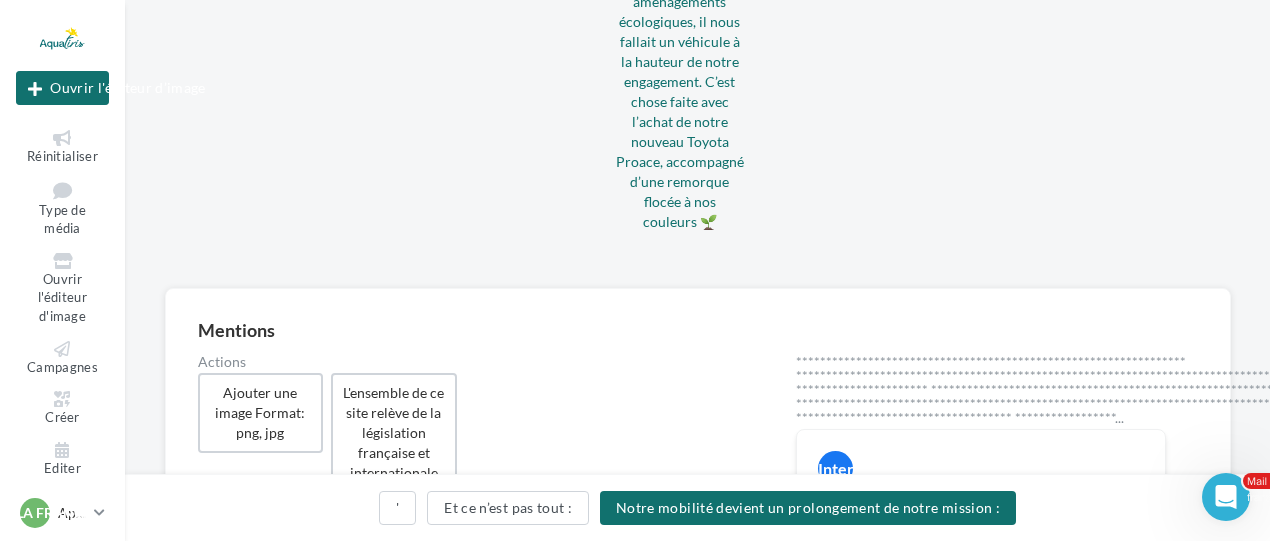 drag, startPoint x: 596, startPoint y: 218, endPoint x: 650, endPoint y: 217, distance: 54.00926 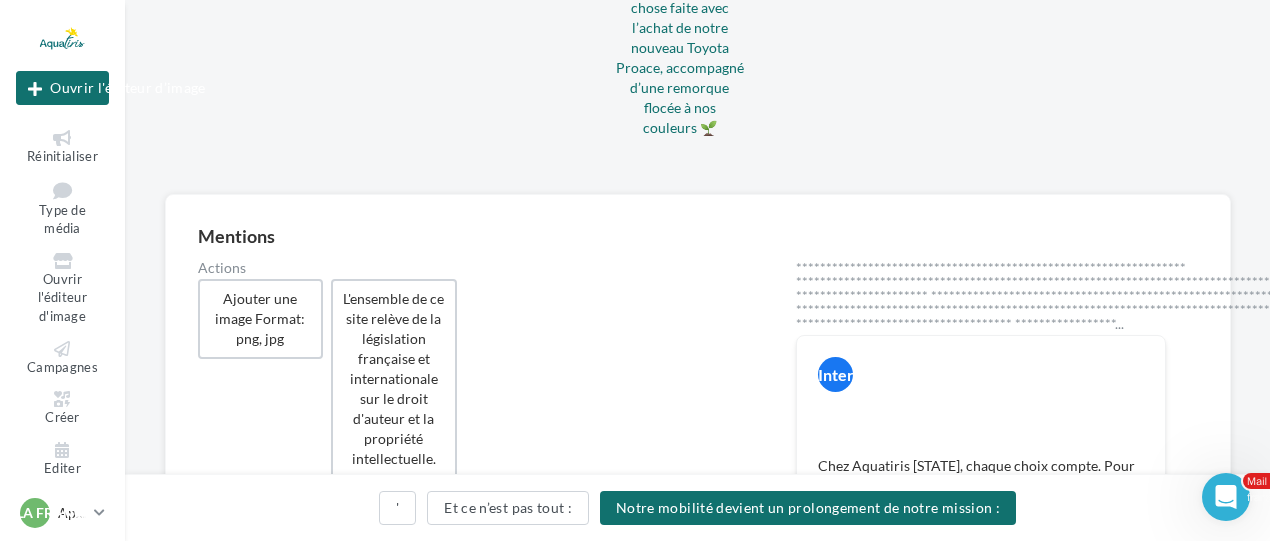 scroll, scrollTop: 300, scrollLeft: 0, axis: vertical 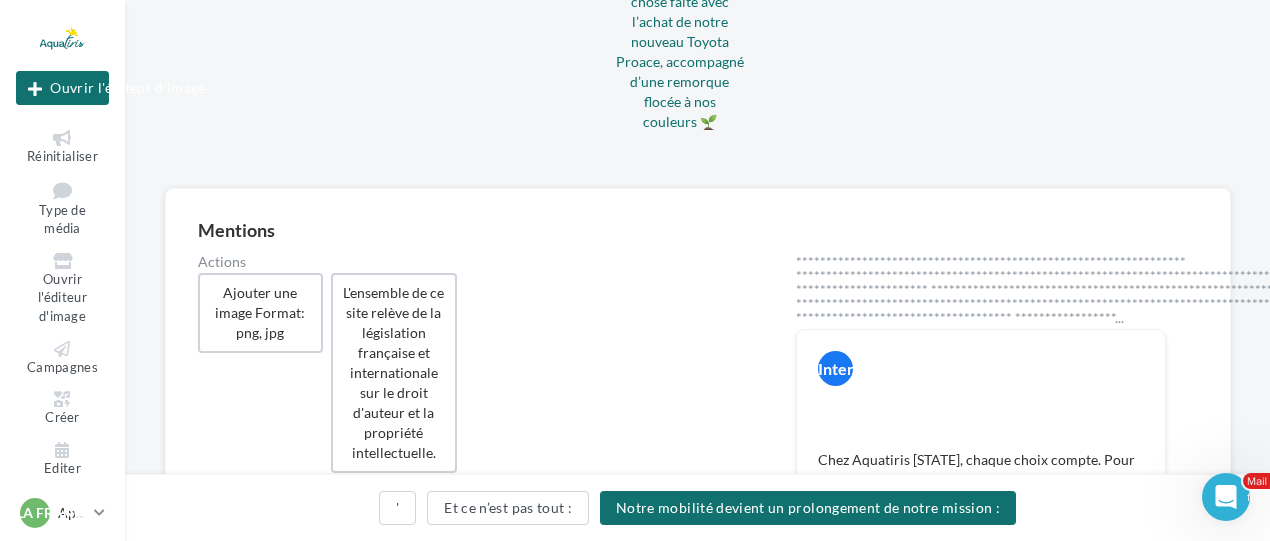 click at bounding box center (465, 599) 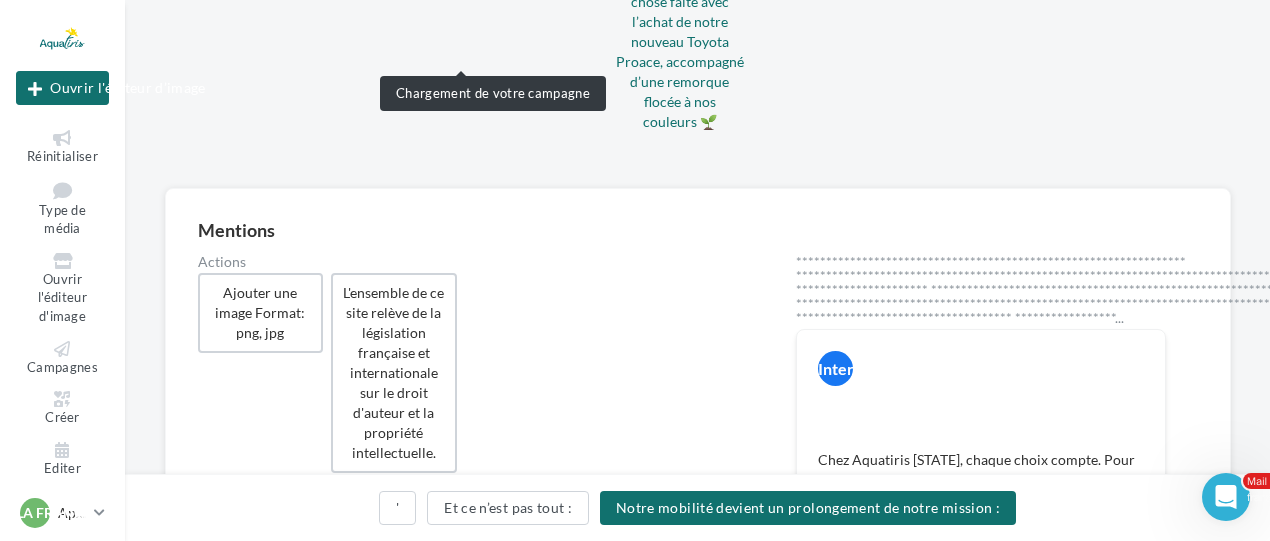 scroll, scrollTop: 498, scrollLeft: 0, axis: vertical 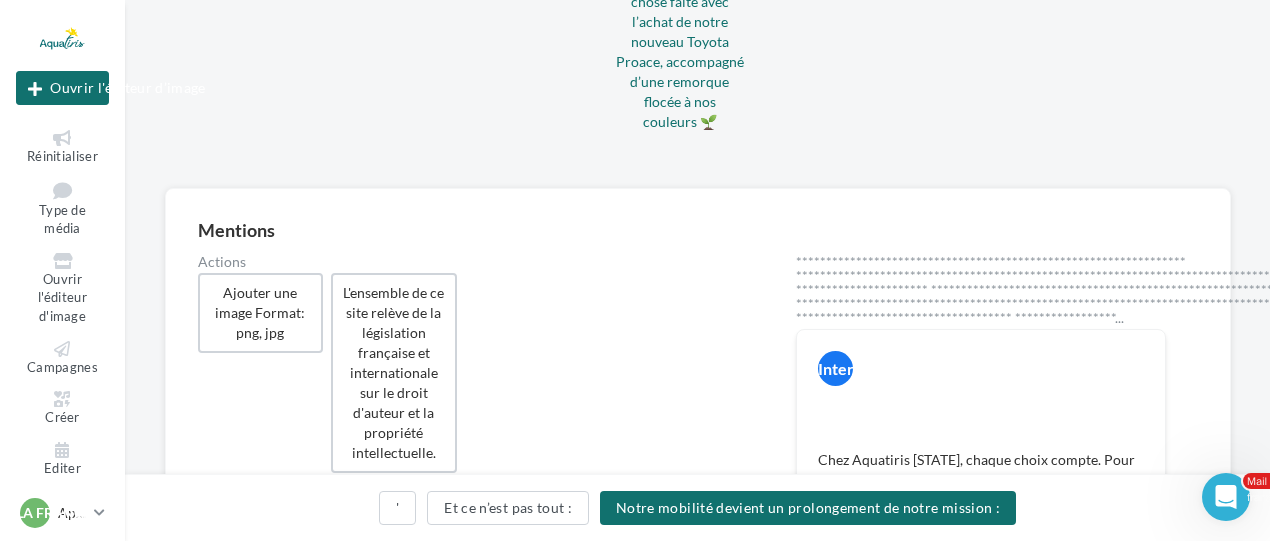 click at bounding box center [465, 599] 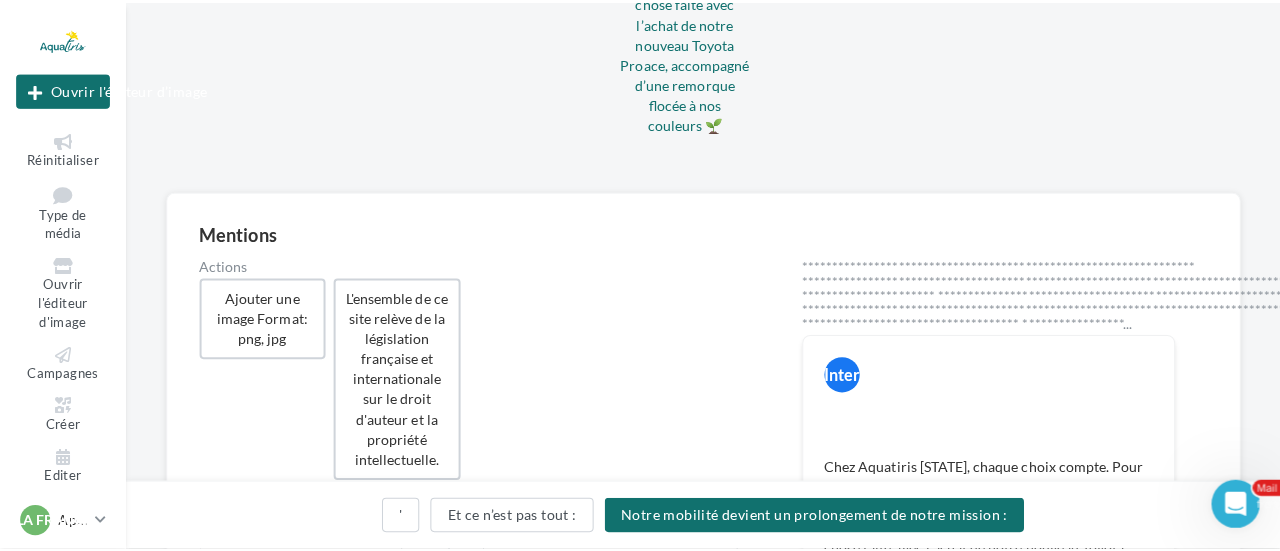 scroll, scrollTop: 537, scrollLeft: 0, axis: vertical 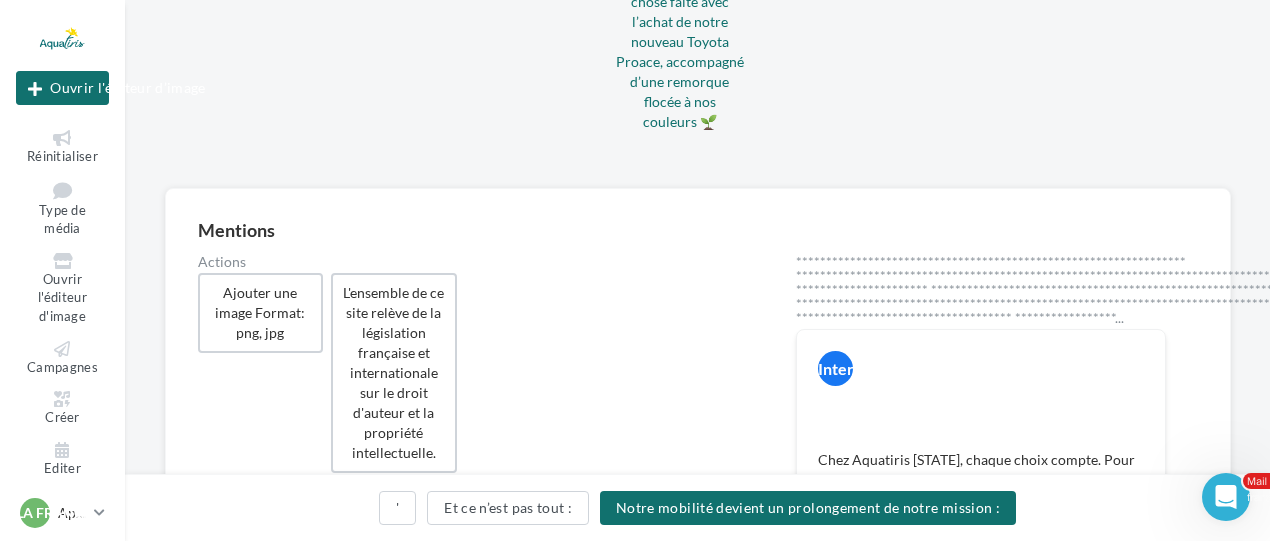 click on "Étape précédente   Sauvegarder et quitter        Continuer" at bounding box center (697, 512) 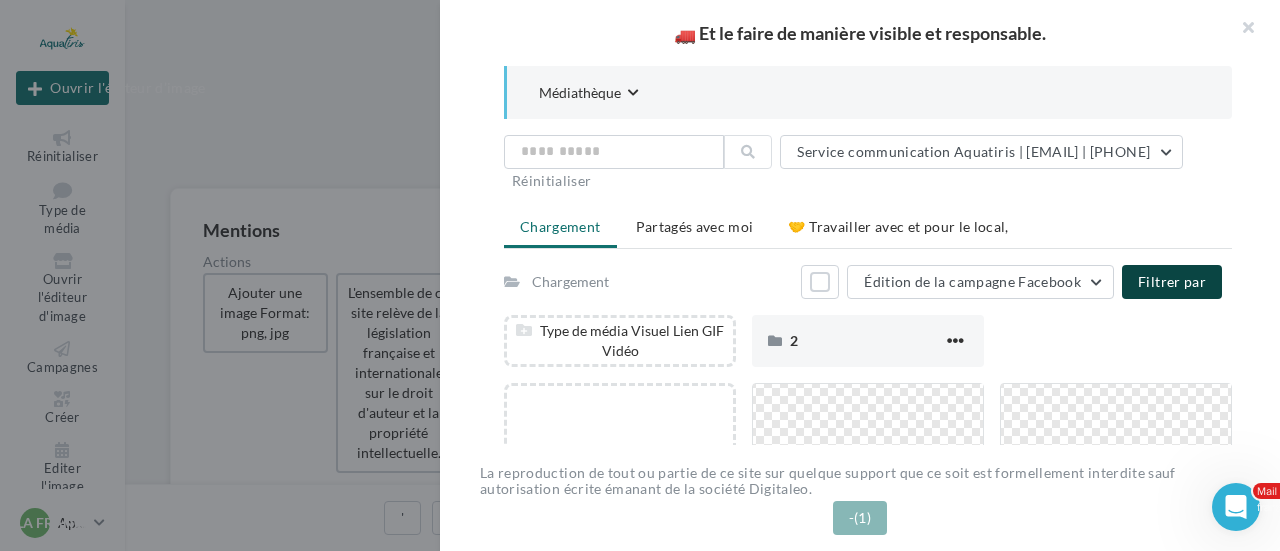 click on "Importer un fichier" at bounding box center (1172, 282) 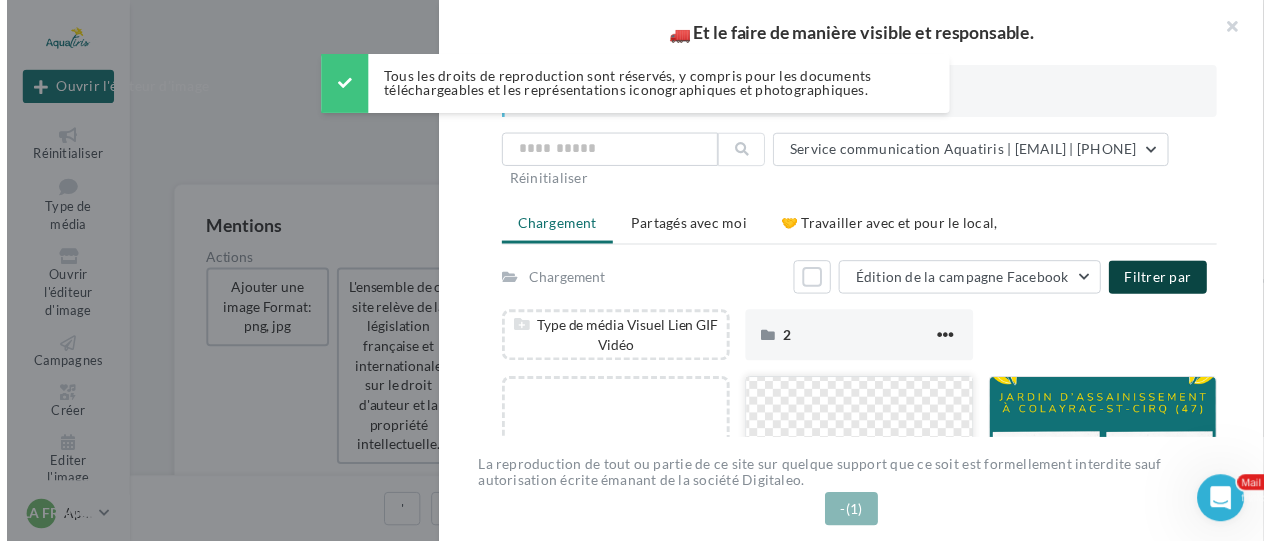 scroll, scrollTop: 100, scrollLeft: 0, axis: vertical 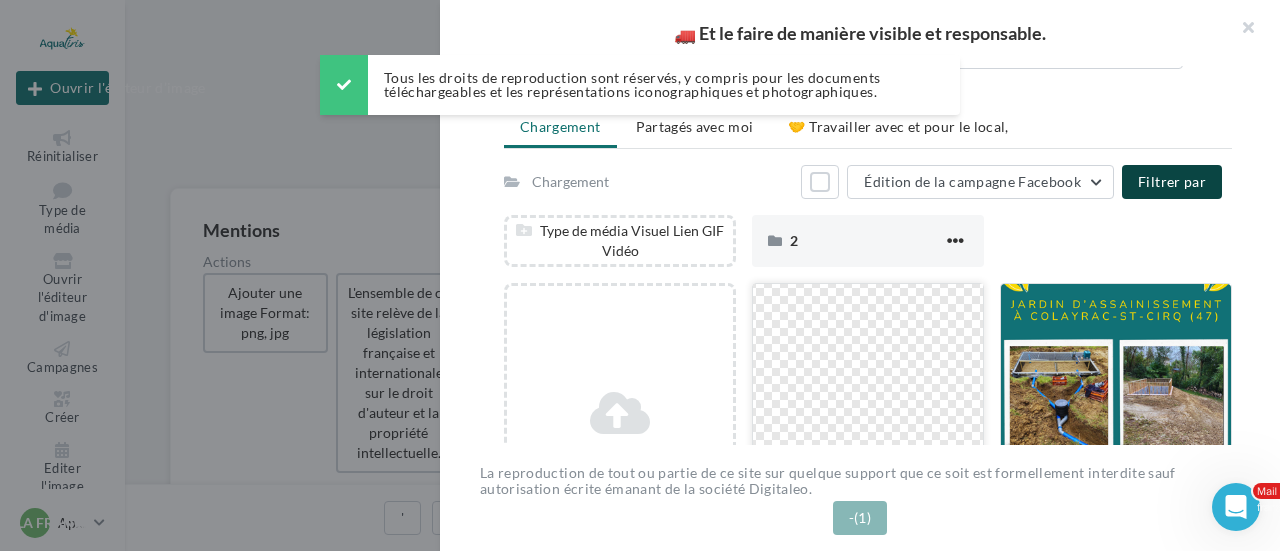 click at bounding box center [868, 384] 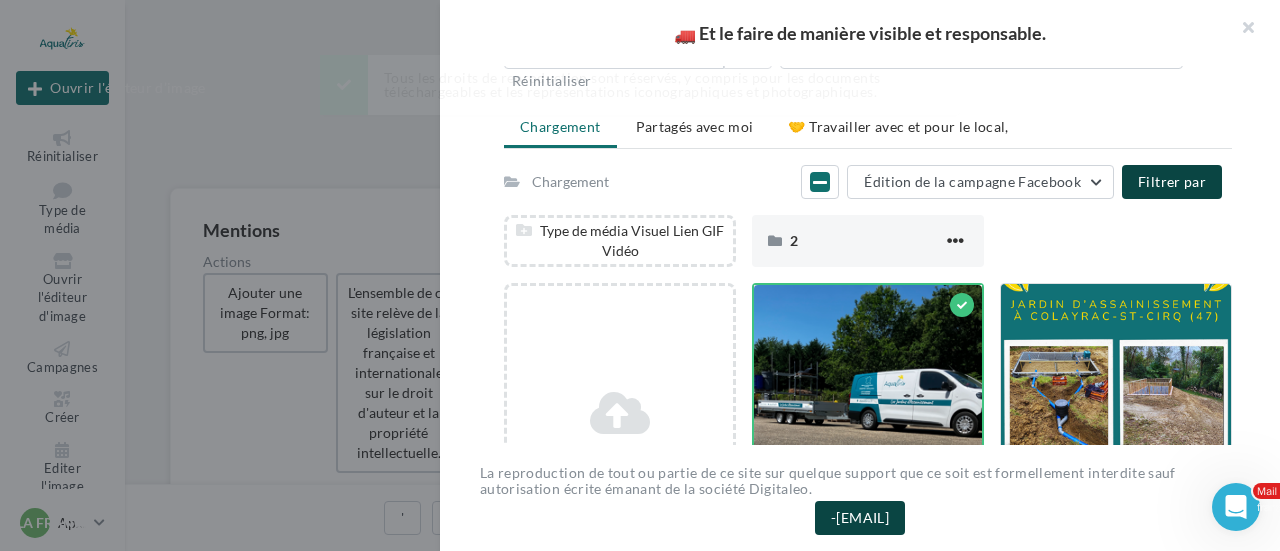 click on "Sélectionner   (1)" at bounding box center [860, 518] 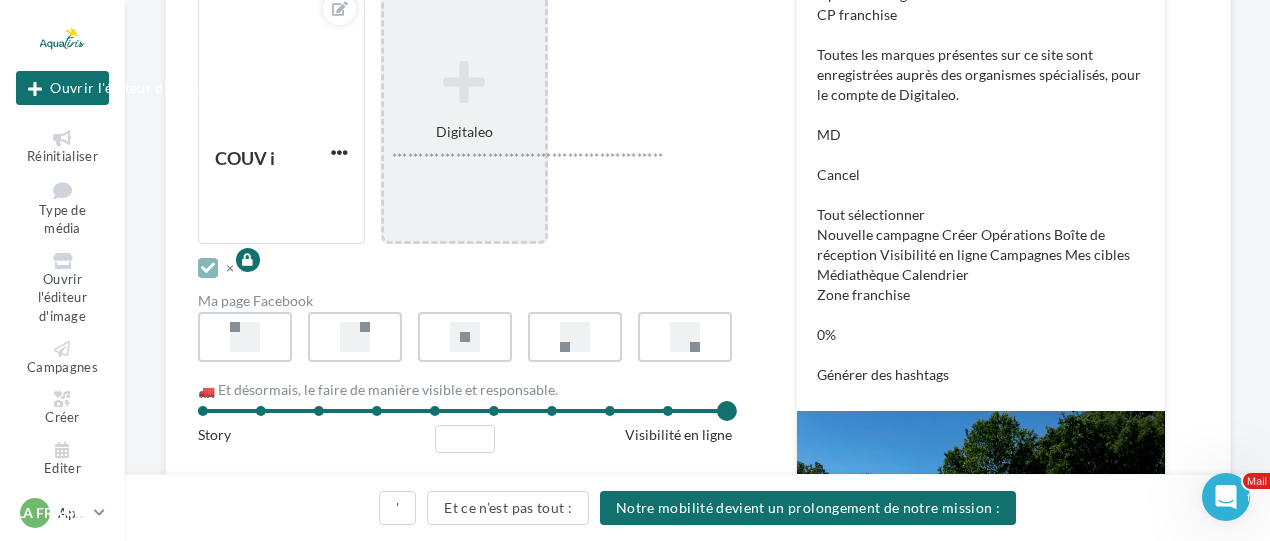scroll, scrollTop: 1068, scrollLeft: 0, axis: vertical 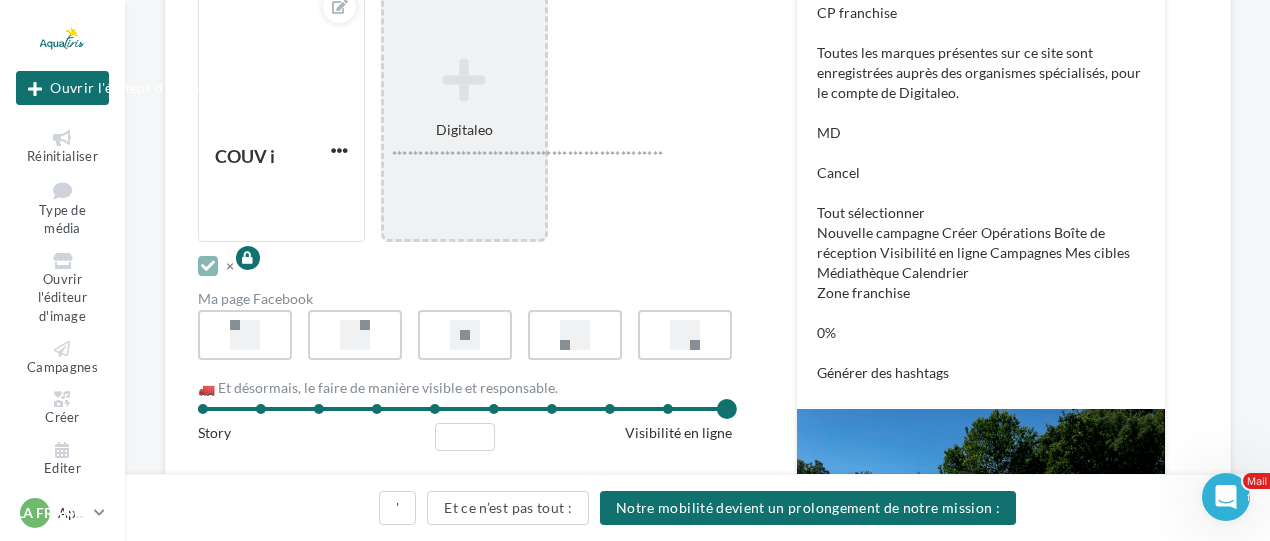 click on "Type de campagne
Post
Story
Texte du post
*     Champs personnalisés         Adresse de l'entreprise     Signature de l'entreprise     Nom de l'entreprise     Téléphone de l'entreprise     Site internet de l'entreprise     CP franchise     GMB     Mail franchise     Nom de la franchise     Prénom du franchisé     Zone franchise     Tél port franchise     Ville franchise     URL de redirection     Lien de sollicitation d'avis Google                                        Type de média
Visuel   Lien   GIF   Vidéo
Images du post
COUV i
Ajouter une image     Format: png, jpg
Apposer le logo de votre réseau pour protéger cette(ces) photo(s)
Positionnement du logo" at bounding box center (465, 89) 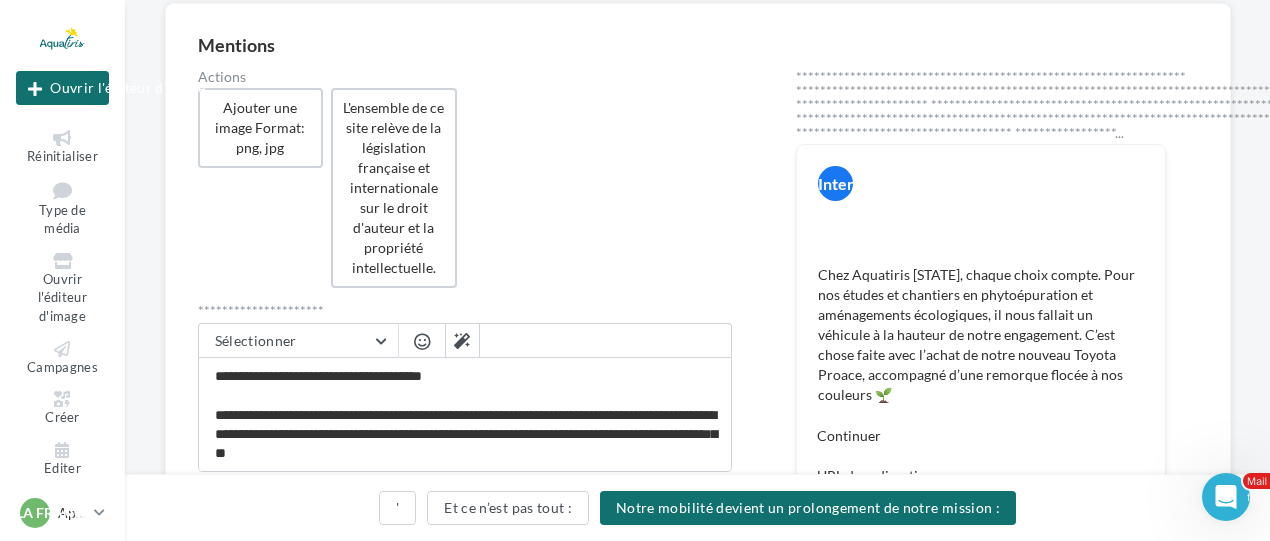 scroll, scrollTop: 368, scrollLeft: 0, axis: vertical 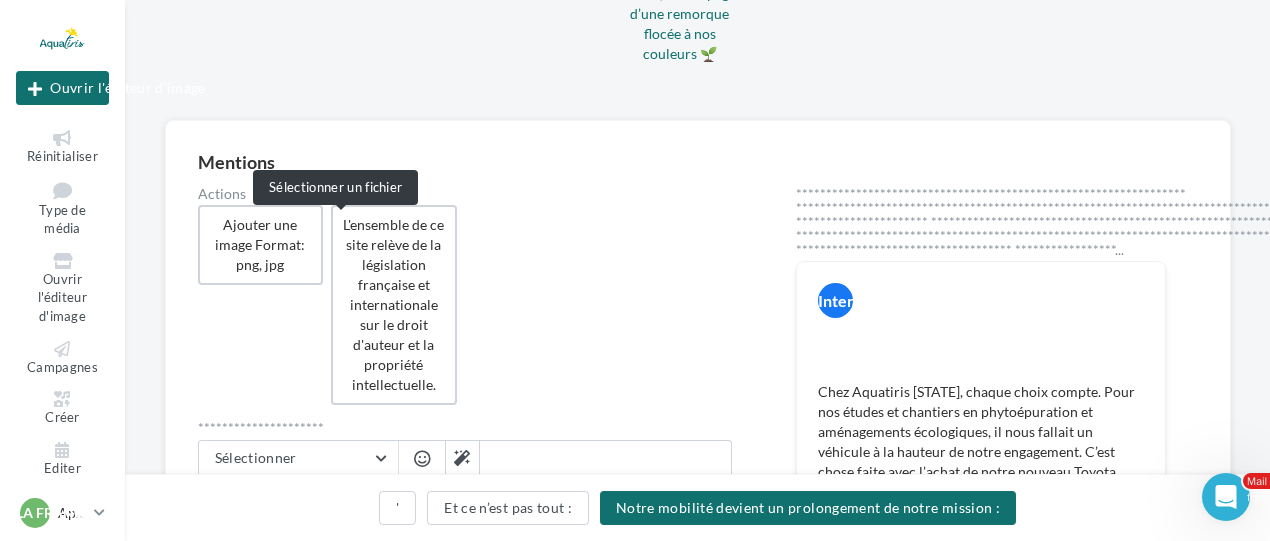click at bounding box center [340, 707] 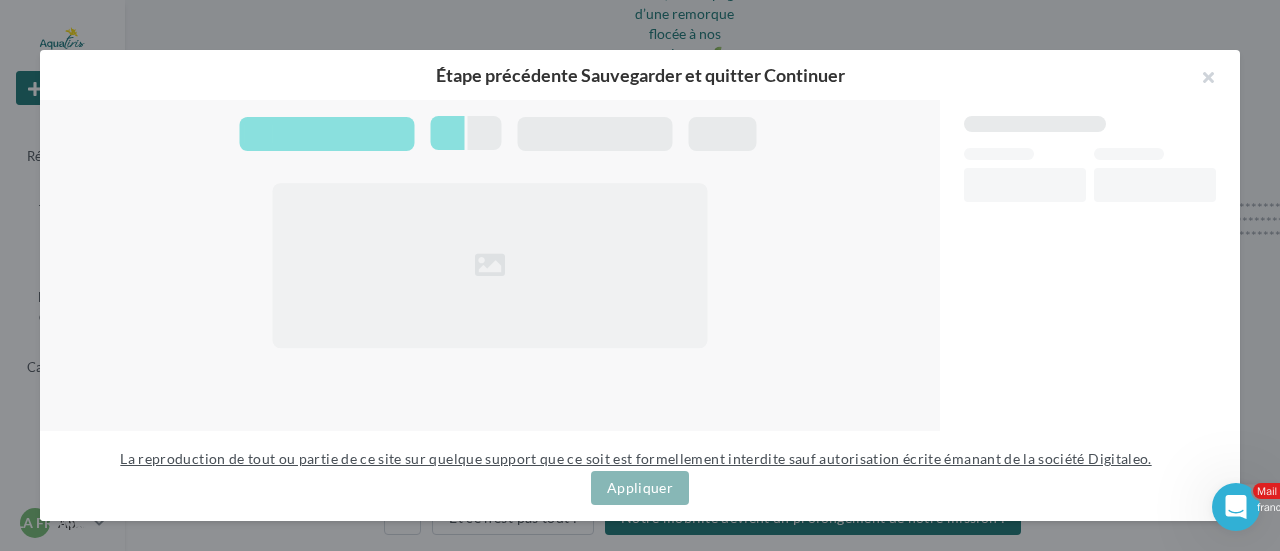 click on "Annuler" at bounding box center (635, 459) 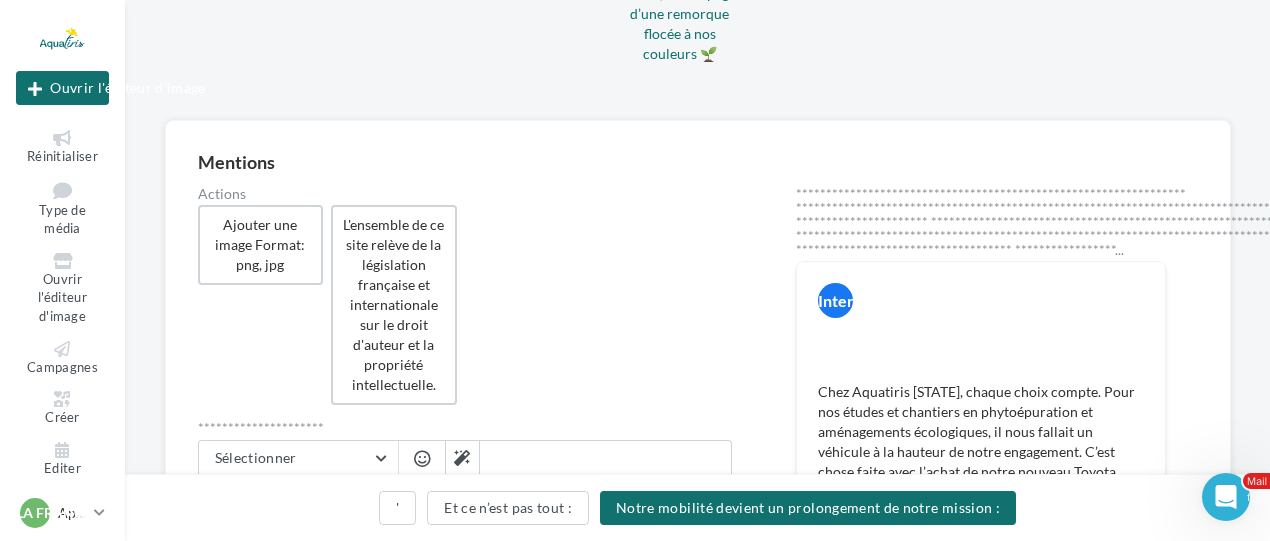 click on "COUV i" at bounding box center (269, 857) 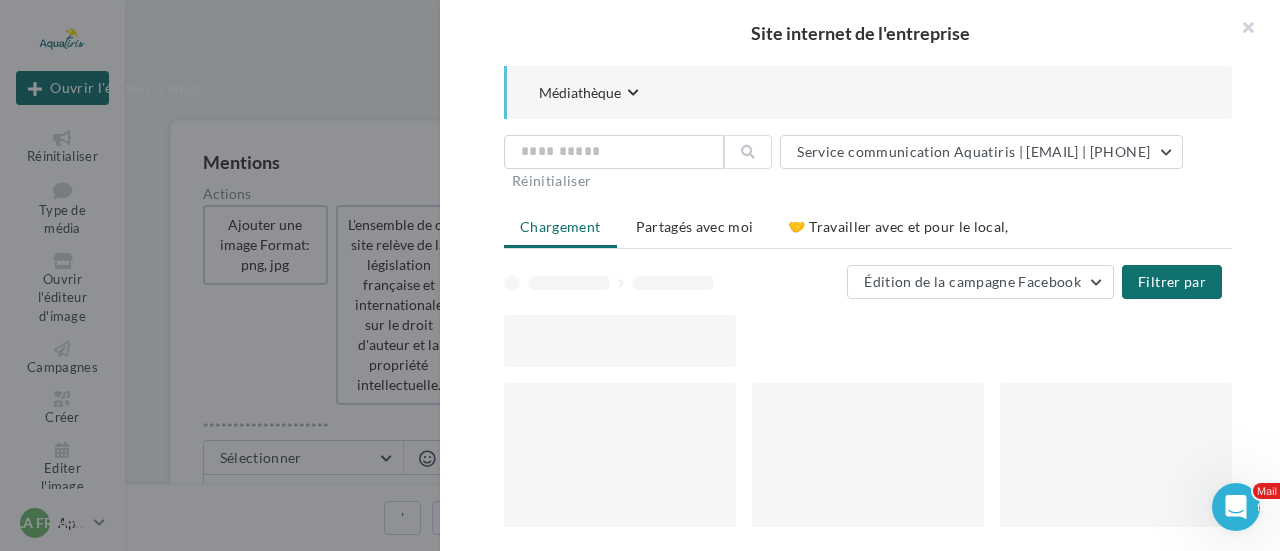 click on "Sélectionner un fichier
Consulter les contraintes attendues pour ce type de campagne                   Filtrer par        Réinitialiser
Mes fichiers
Partagés avec moi
Champs de personnalisation
Actions                Importer un fichier" at bounding box center [286, 942] 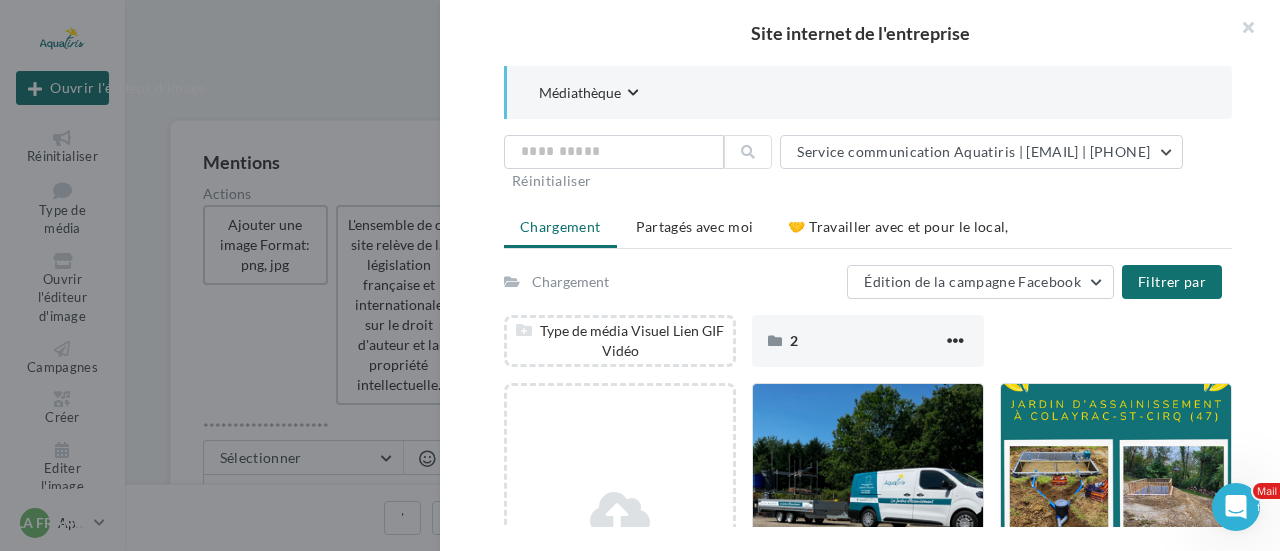 drag, startPoint x: 1258, startPoint y: 29, endPoint x: 1222, endPoint y: 65, distance: 50.91169 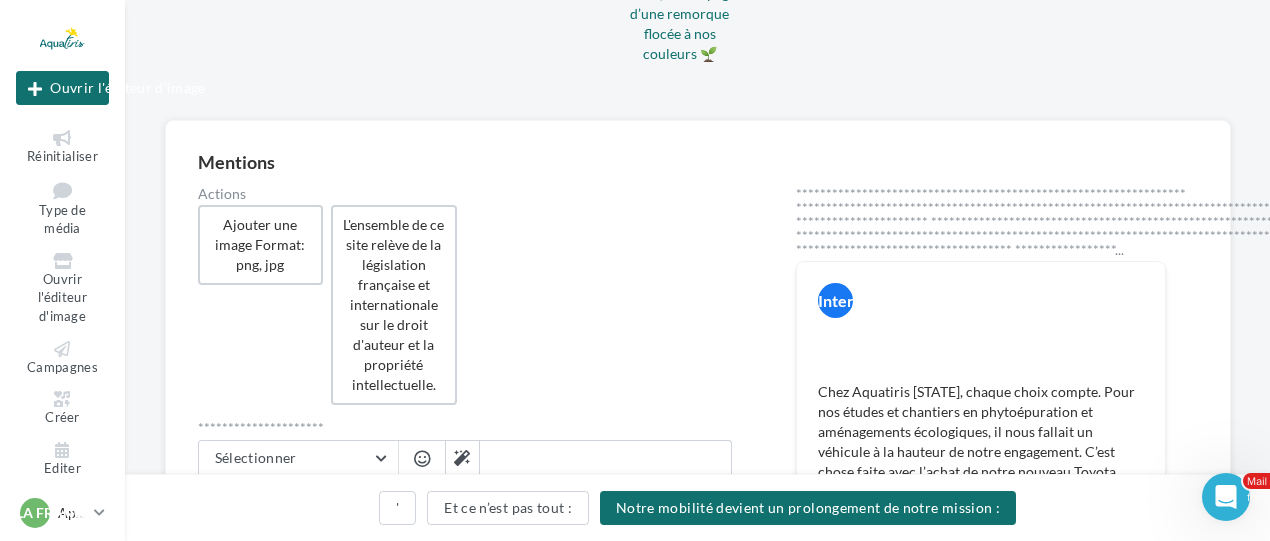 click at bounding box center (339, 852) 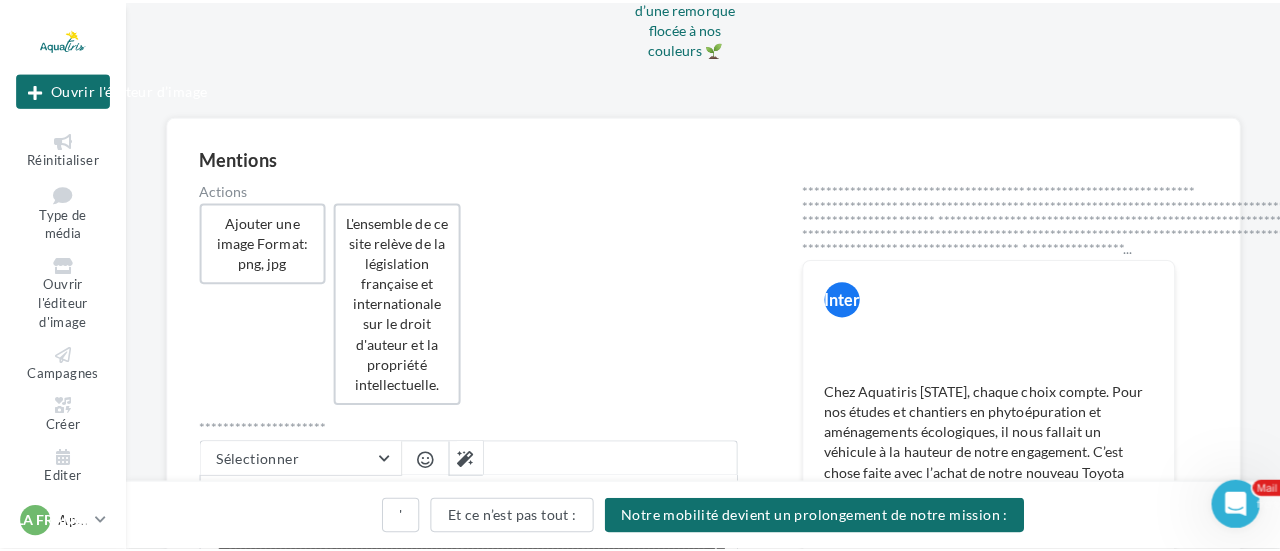 scroll, scrollTop: 568, scrollLeft: 0, axis: vertical 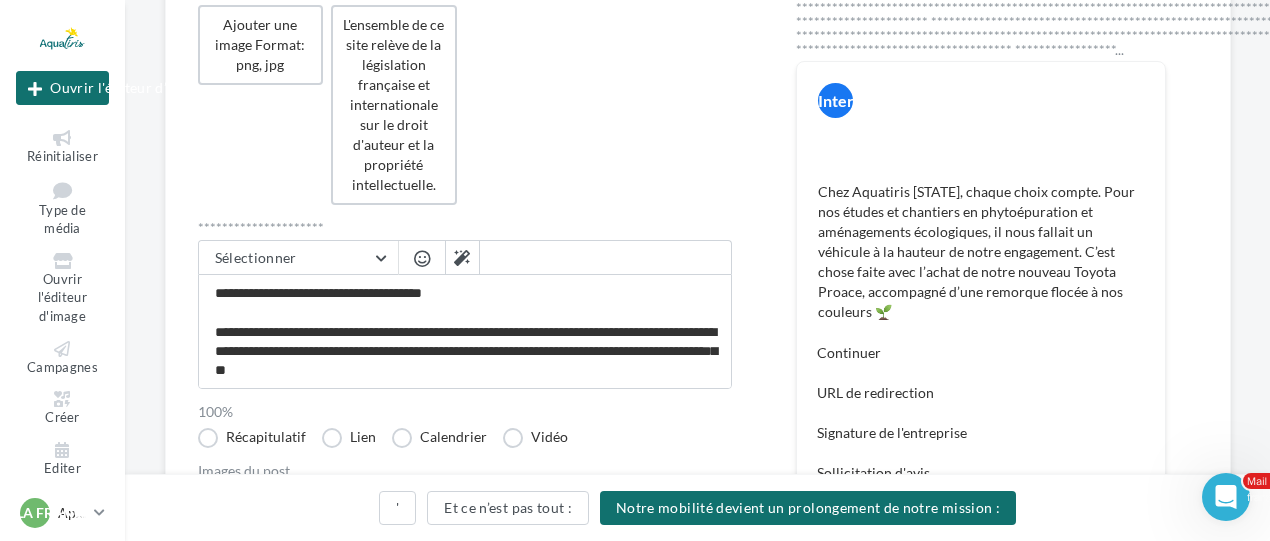 click on "Ajouter une image     Format: png, jpg" at bounding box center (304, 612) 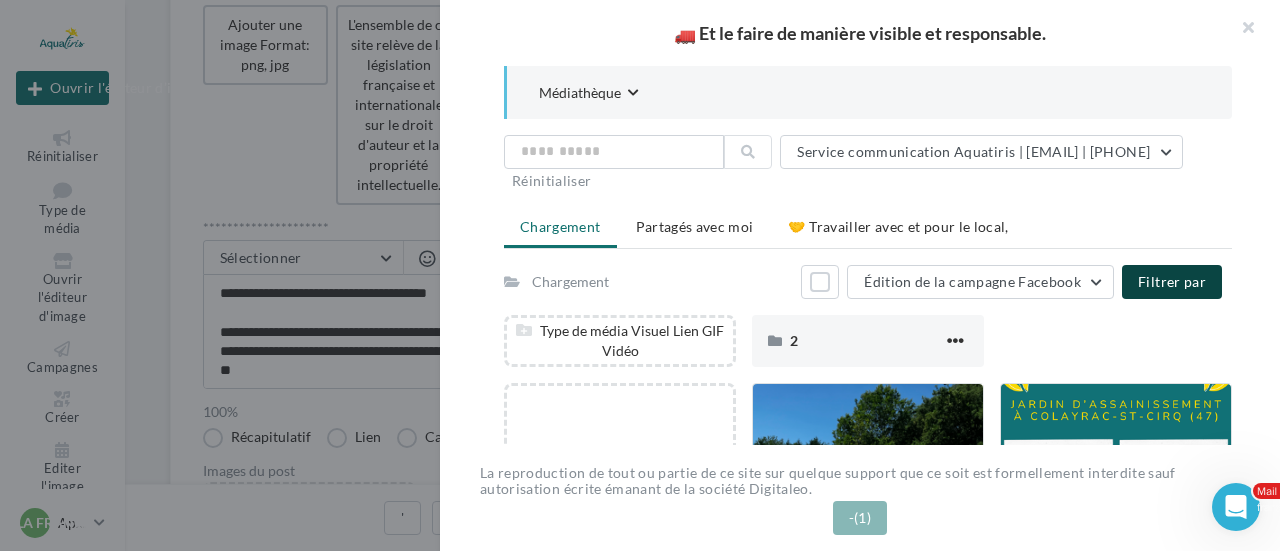 click on "Importer un fichier" at bounding box center [1172, 281] 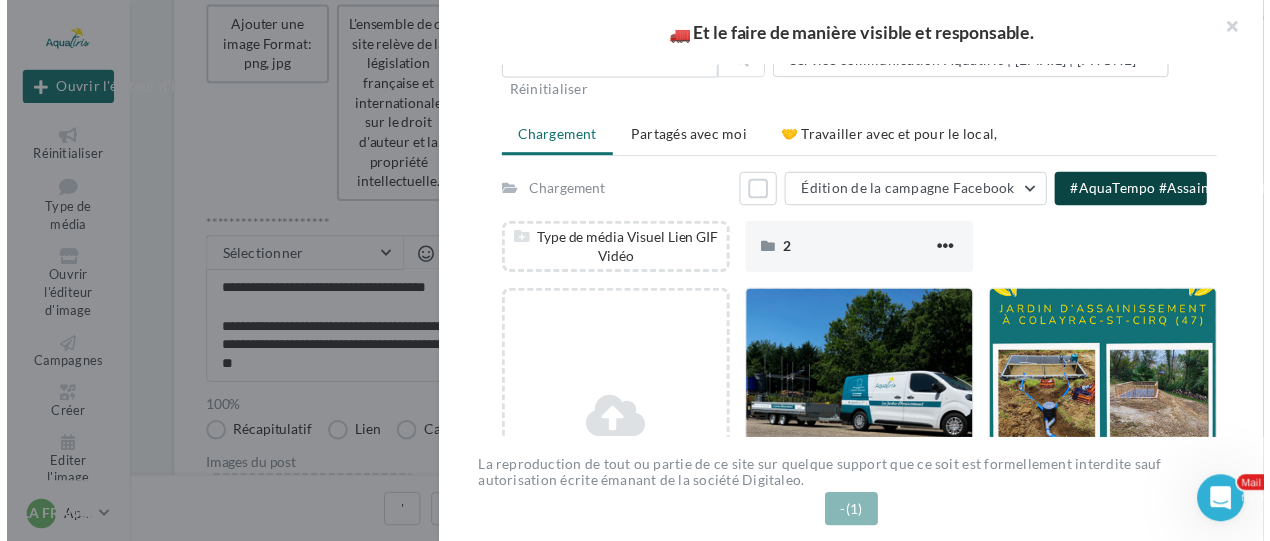 scroll, scrollTop: 100, scrollLeft: 0, axis: vertical 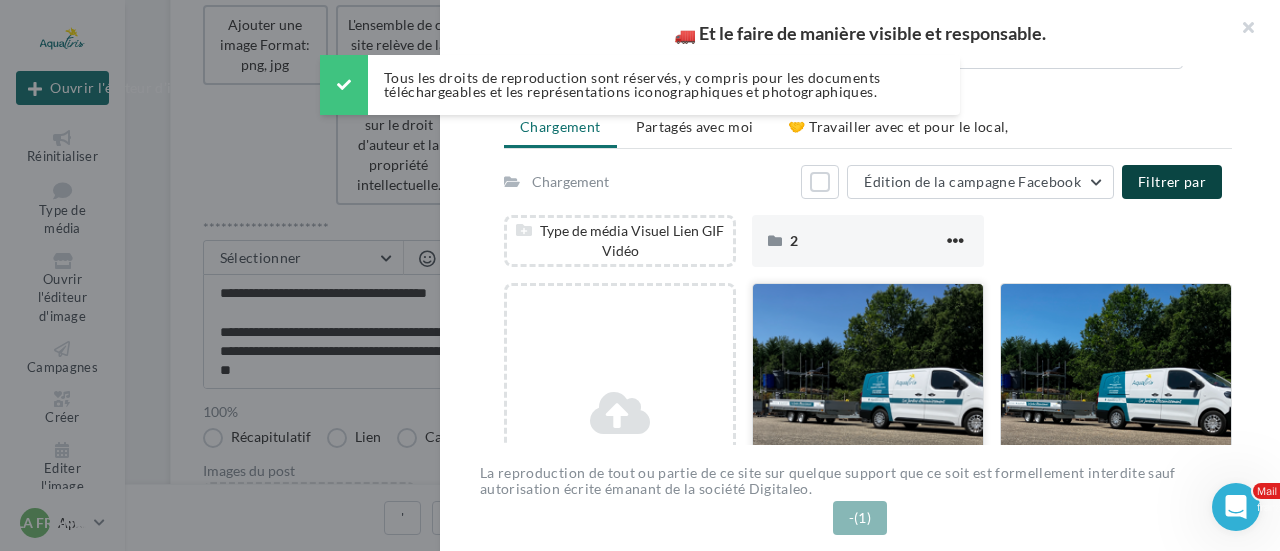 click at bounding box center [868, 384] 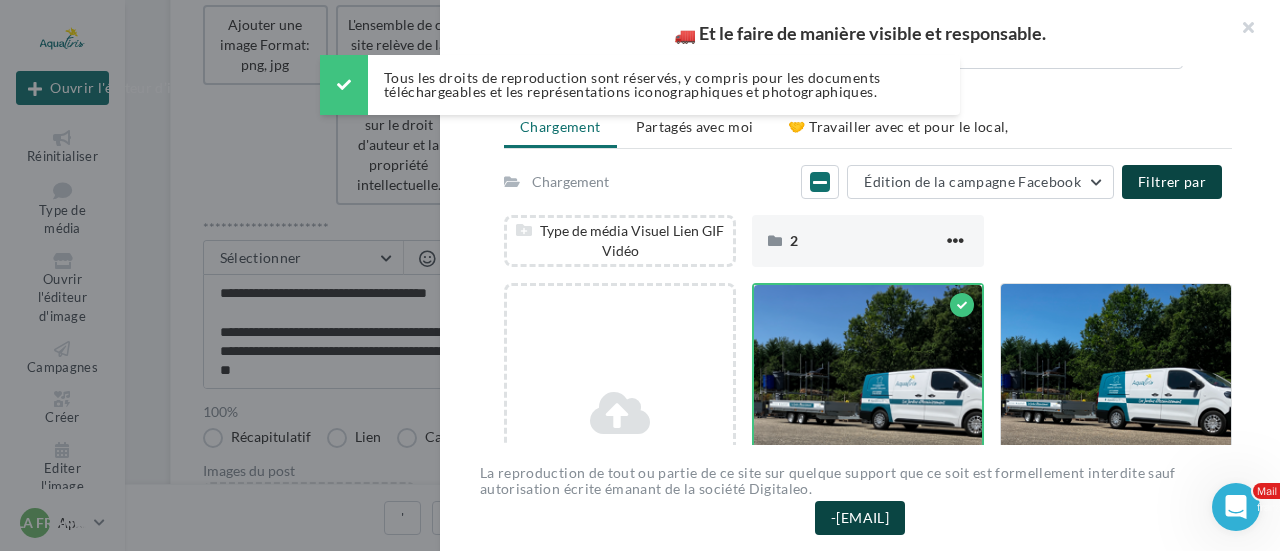 click on "Sélectionner   (1)" at bounding box center (860, 518) 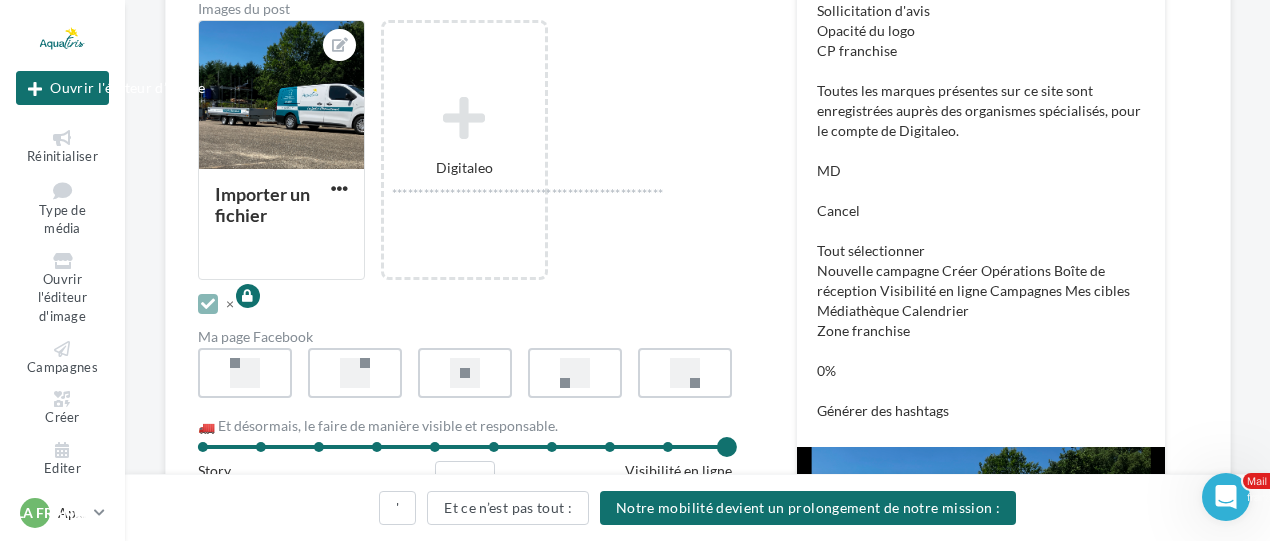 scroll, scrollTop: 1035, scrollLeft: 0, axis: vertical 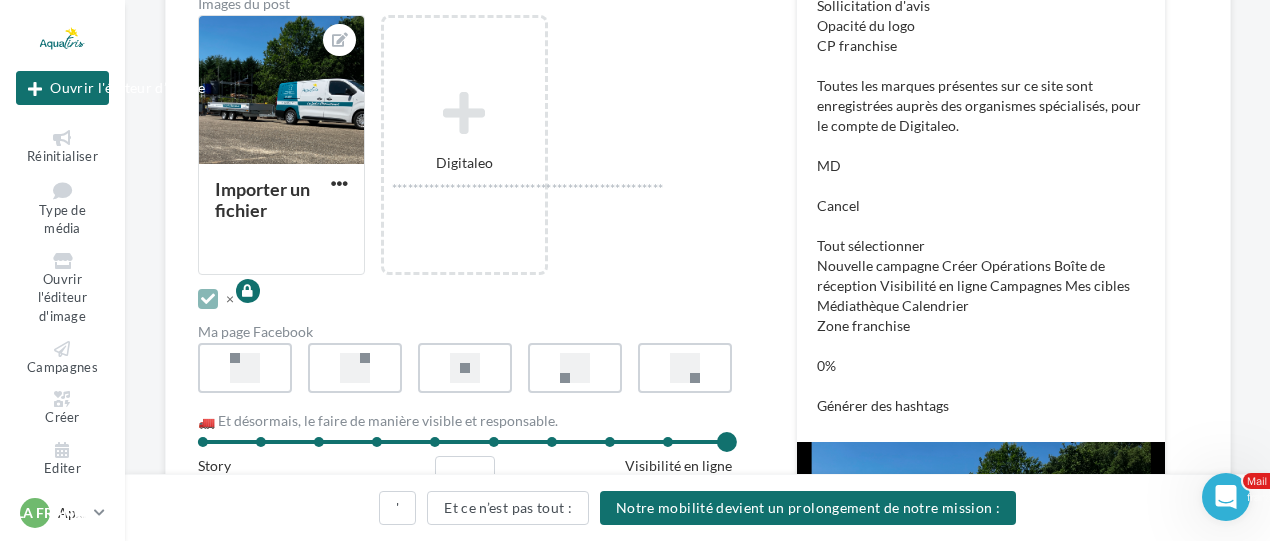 click at bounding box center (981, 545) 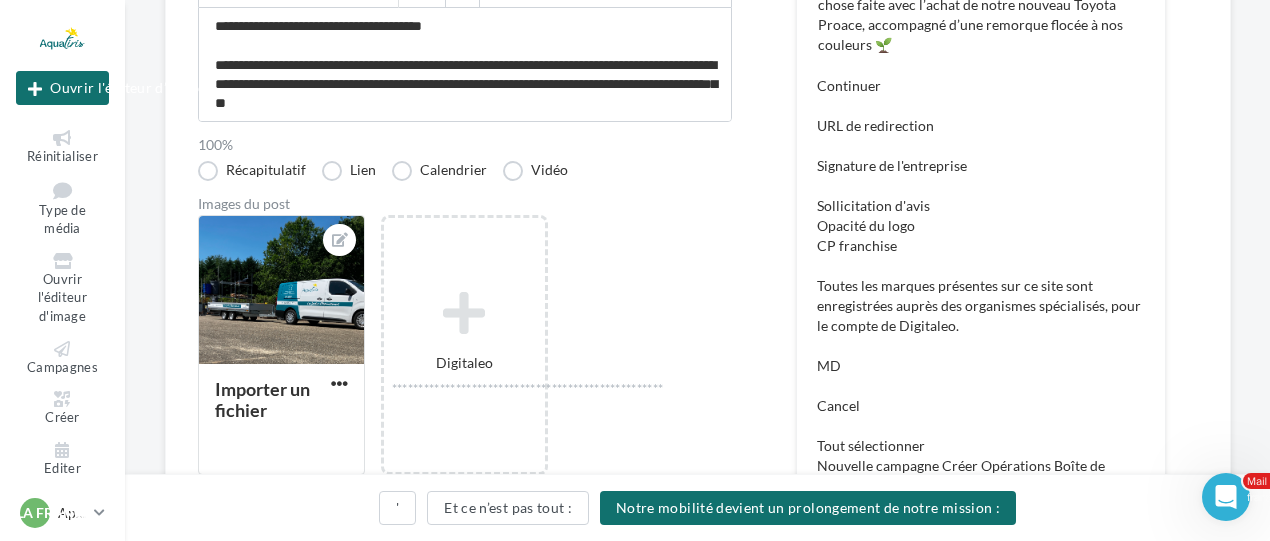 click at bounding box center [685, 568] 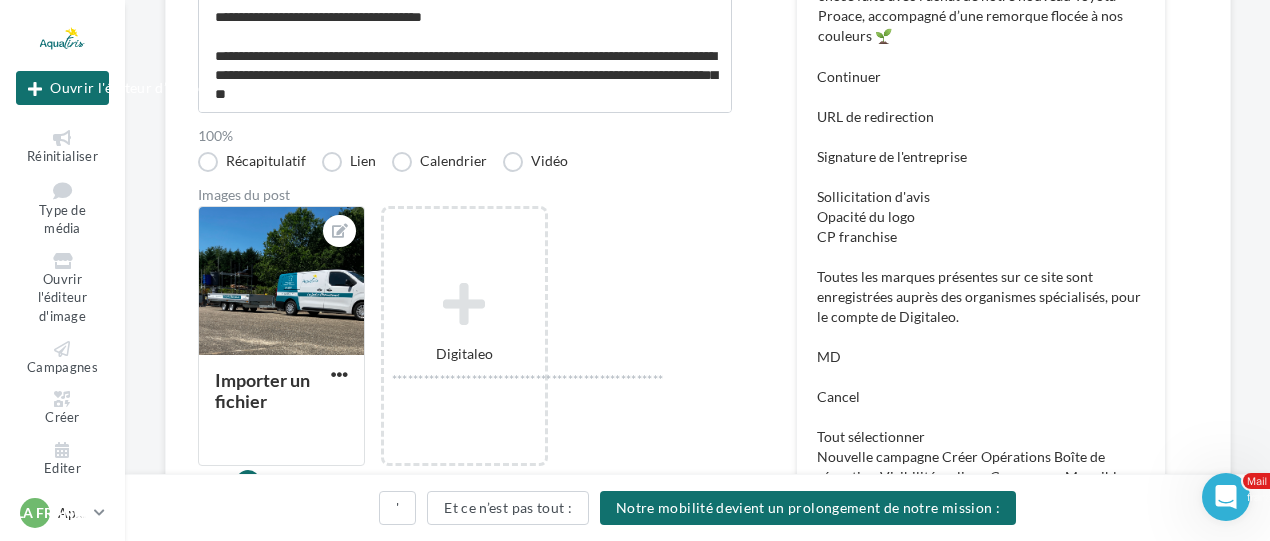 scroll, scrollTop: 735, scrollLeft: 0, axis: vertical 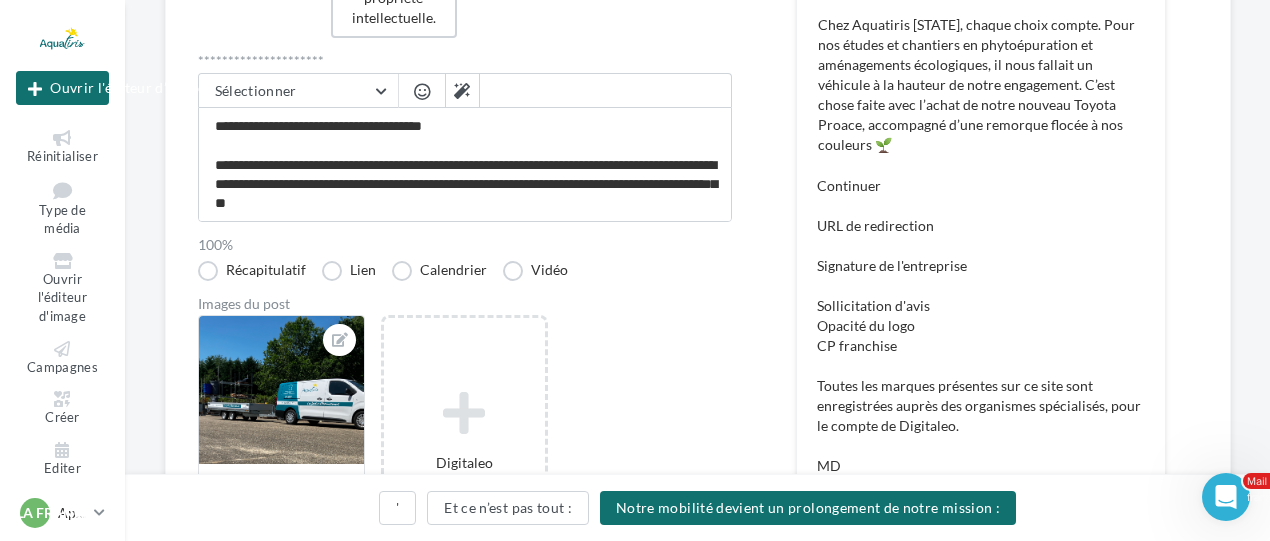 click at bounding box center (244, 668) 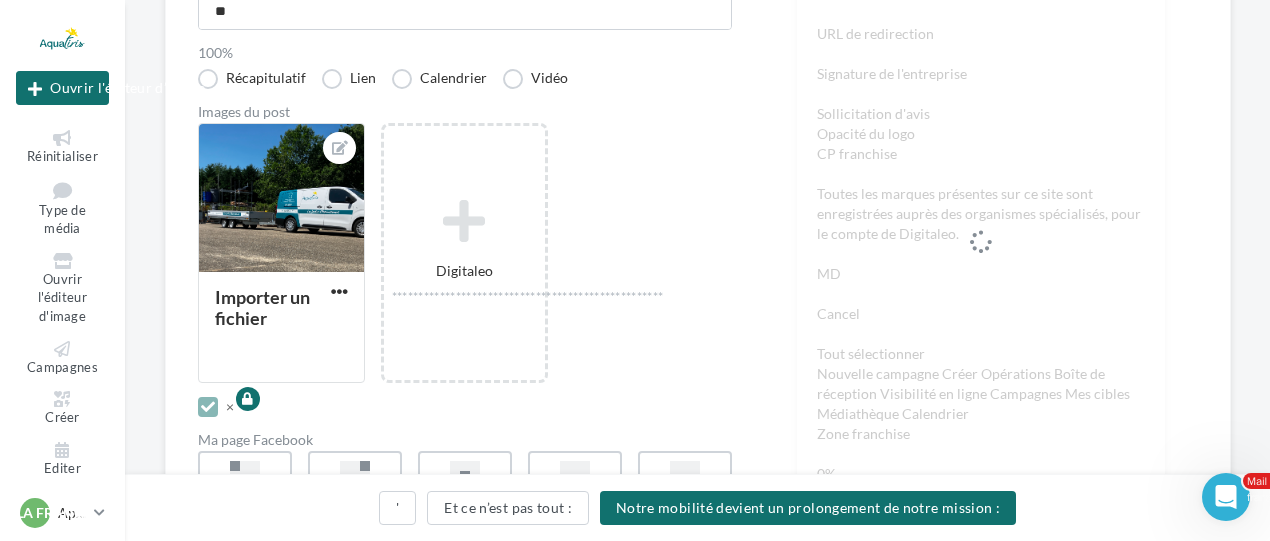 scroll, scrollTop: 1035, scrollLeft: 0, axis: vertical 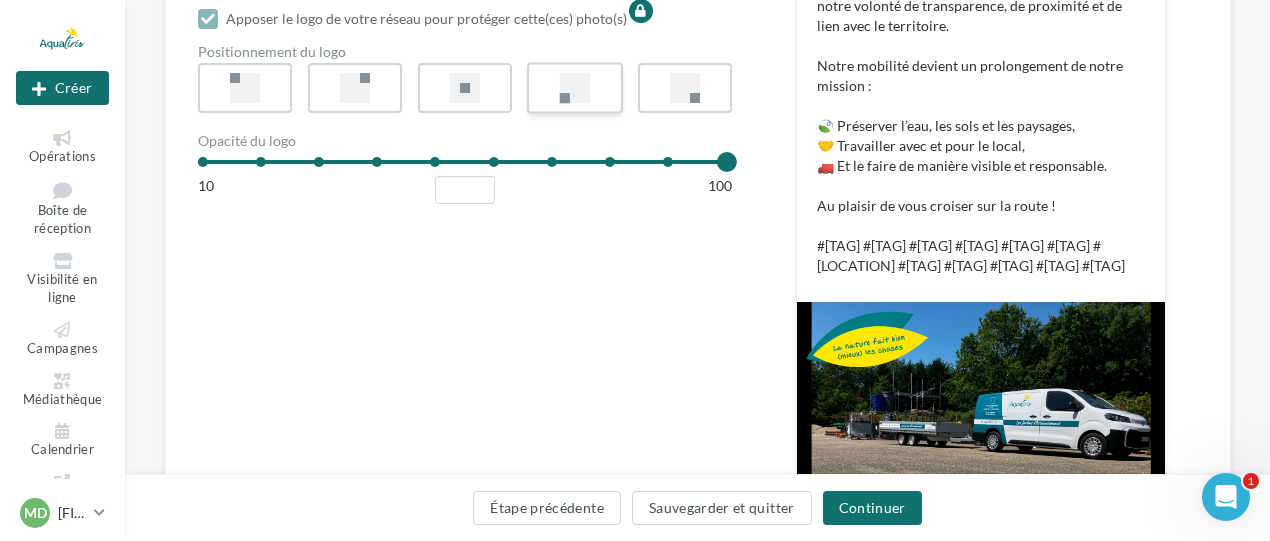 click at bounding box center [575, 88] 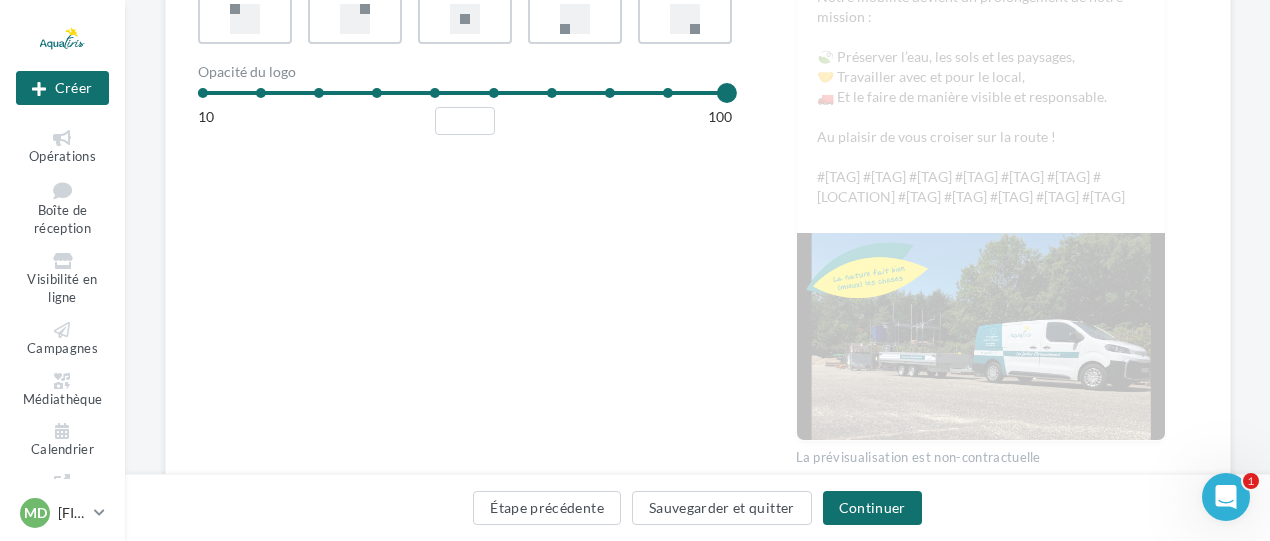 scroll, scrollTop: 935, scrollLeft: 0, axis: vertical 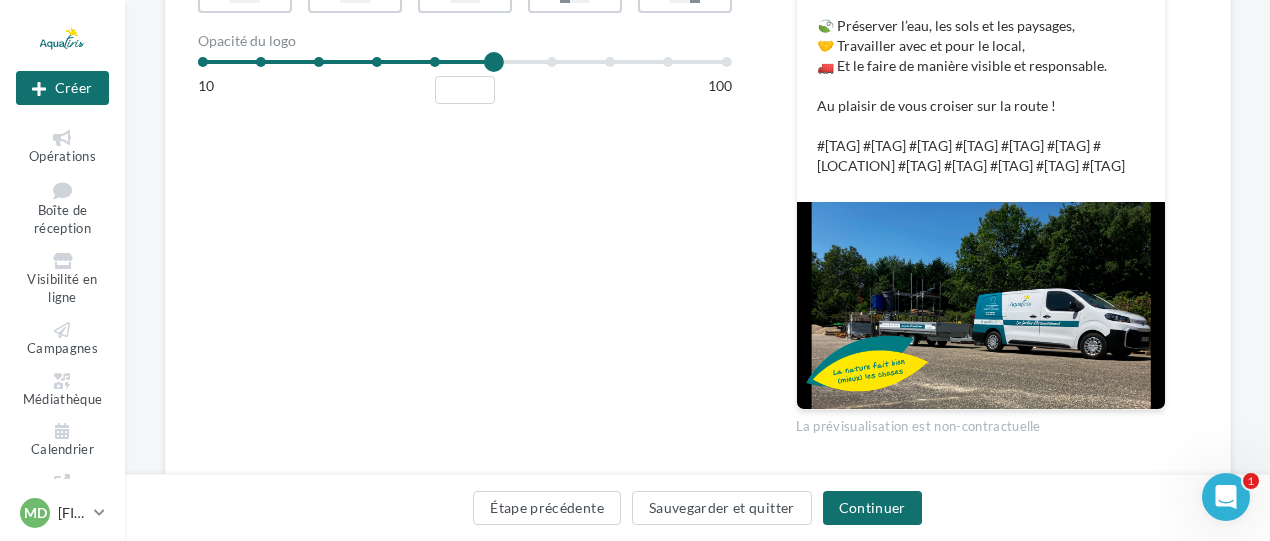 drag, startPoint x: 728, startPoint y: 71, endPoint x: 490, endPoint y: 81, distance: 238.20999 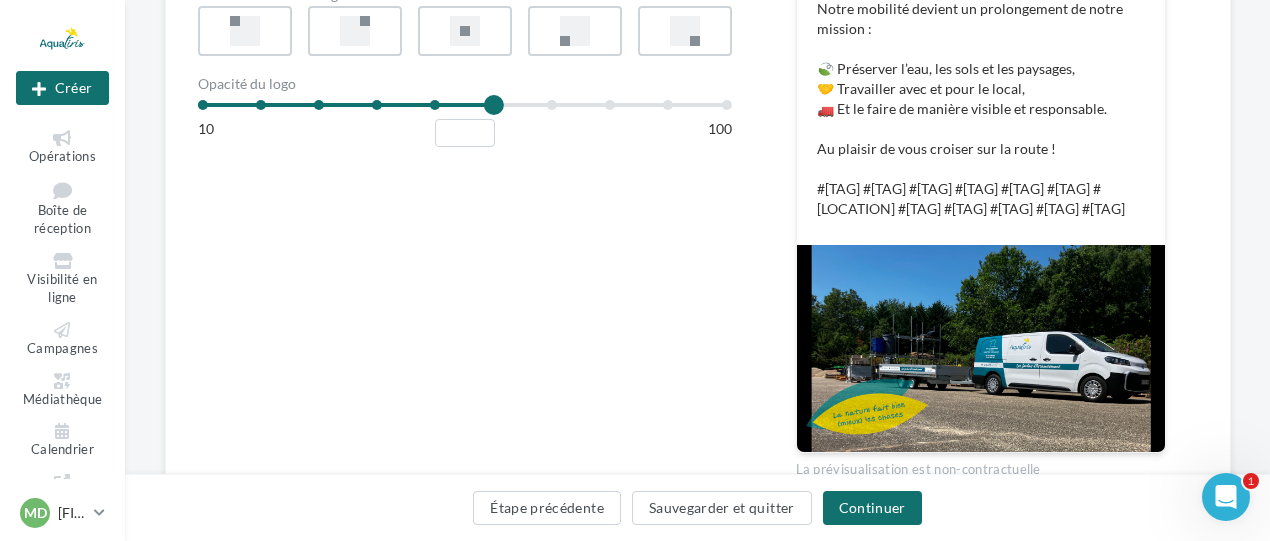 scroll, scrollTop: 835, scrollLeft: 0, axis: vertical 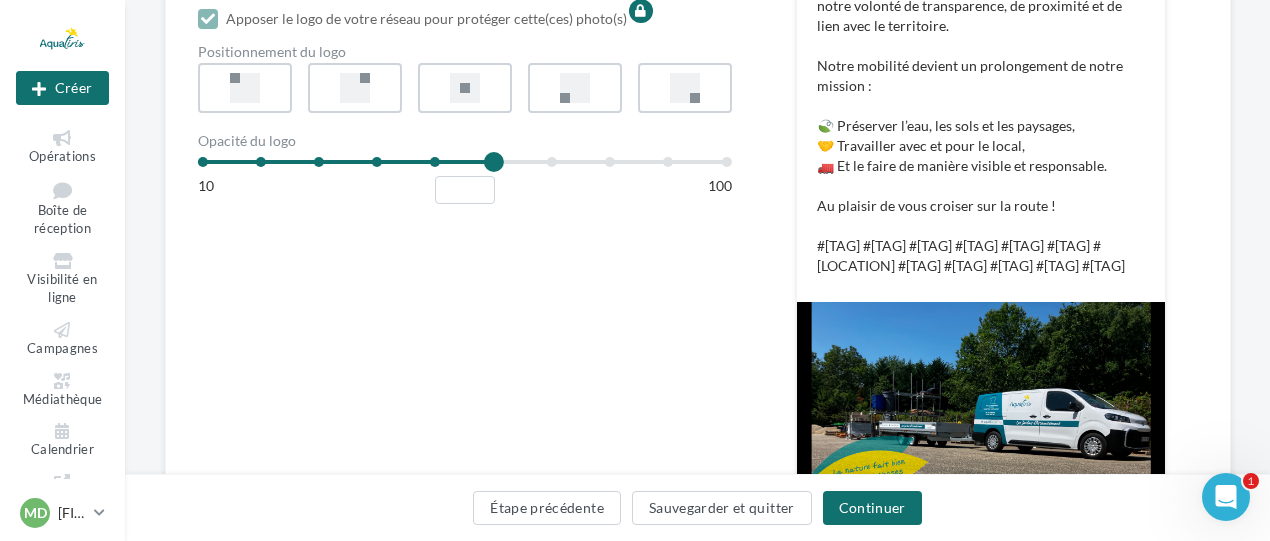 drag, startPoint x: 985, startPoint y: 282, endPoint x: 987, endPoint y: 255, distance: 27.073973 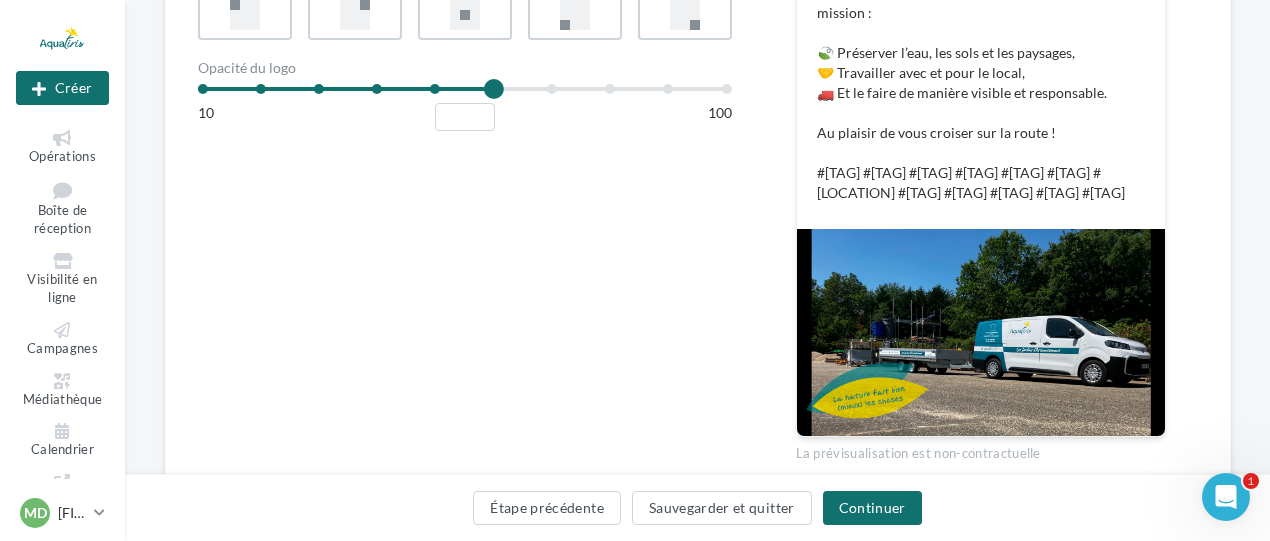 scroll, scrollTop: 1035, scrollLeft: 0, axis: vertical 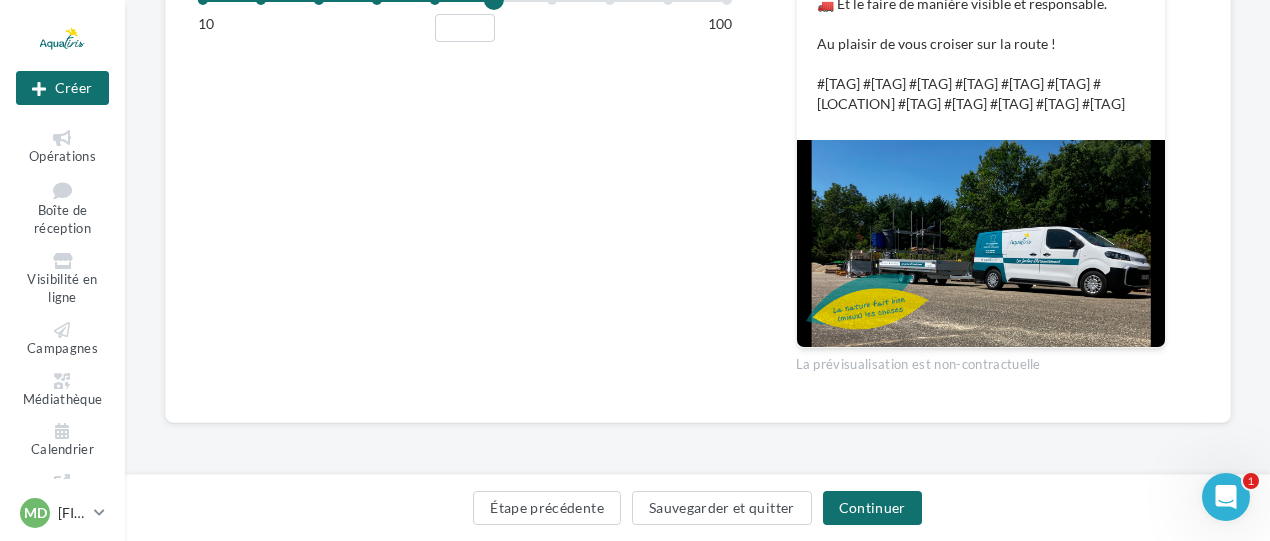 click at bounding box center [981, 243] 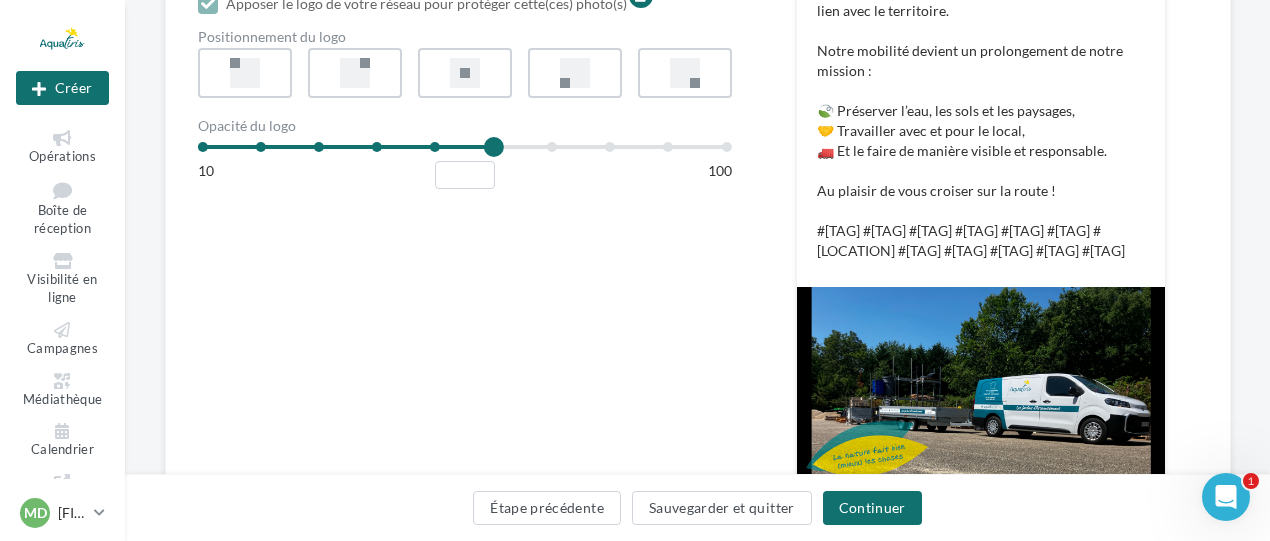 scroll, scrollTop: 735, scrollLeft: 0, axis: vertical 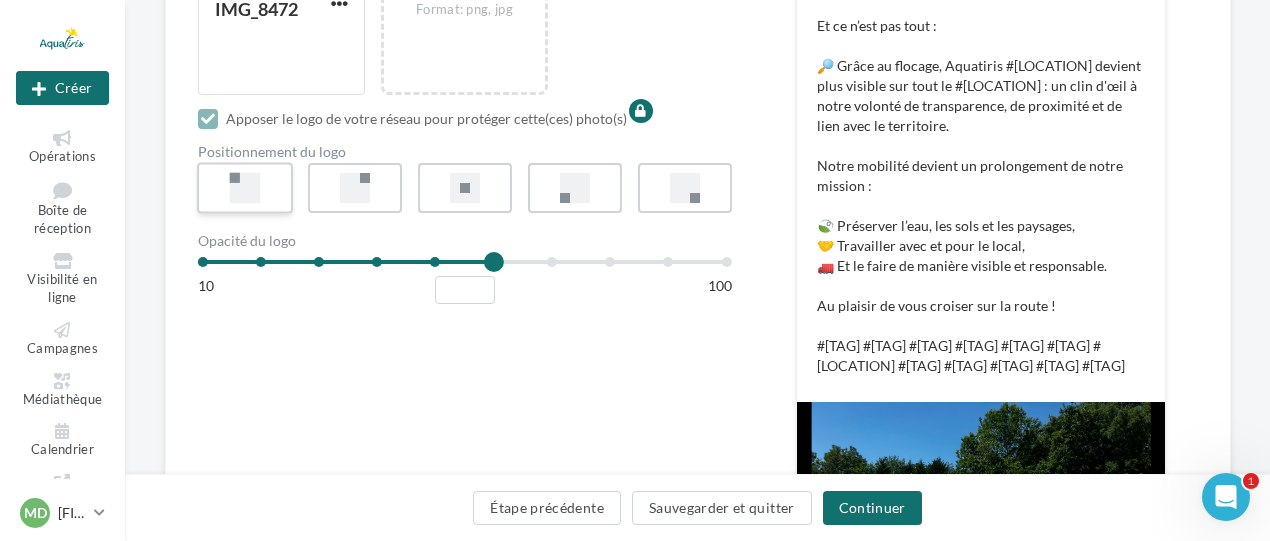 click at bounding box center (245, 188) 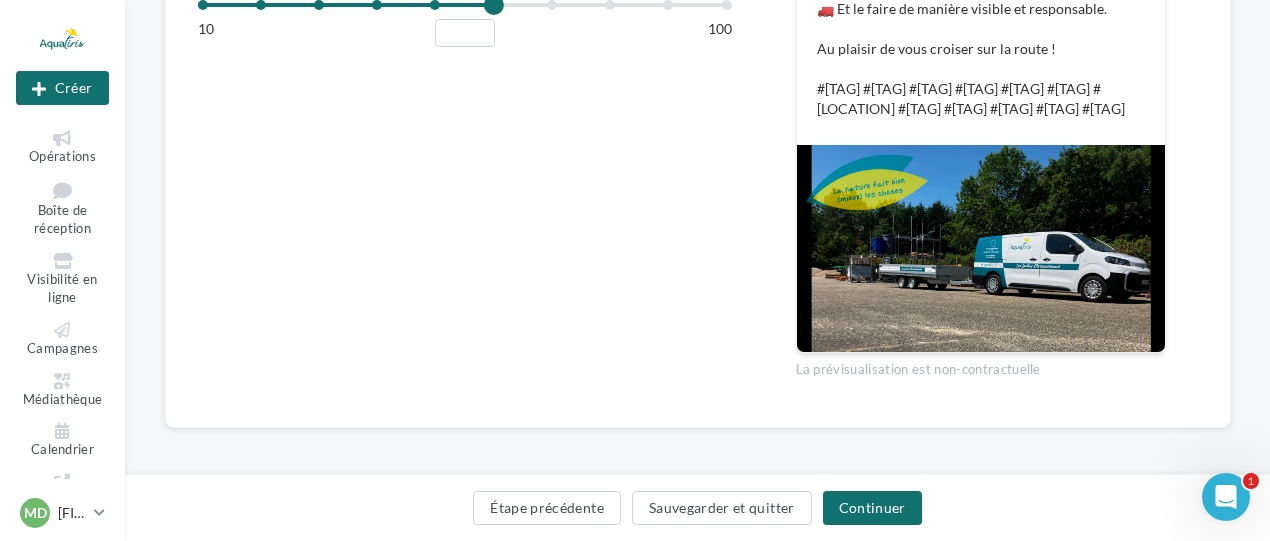 scroll, scrollTop: 1035, scrollLeft: 0, axis: vertical 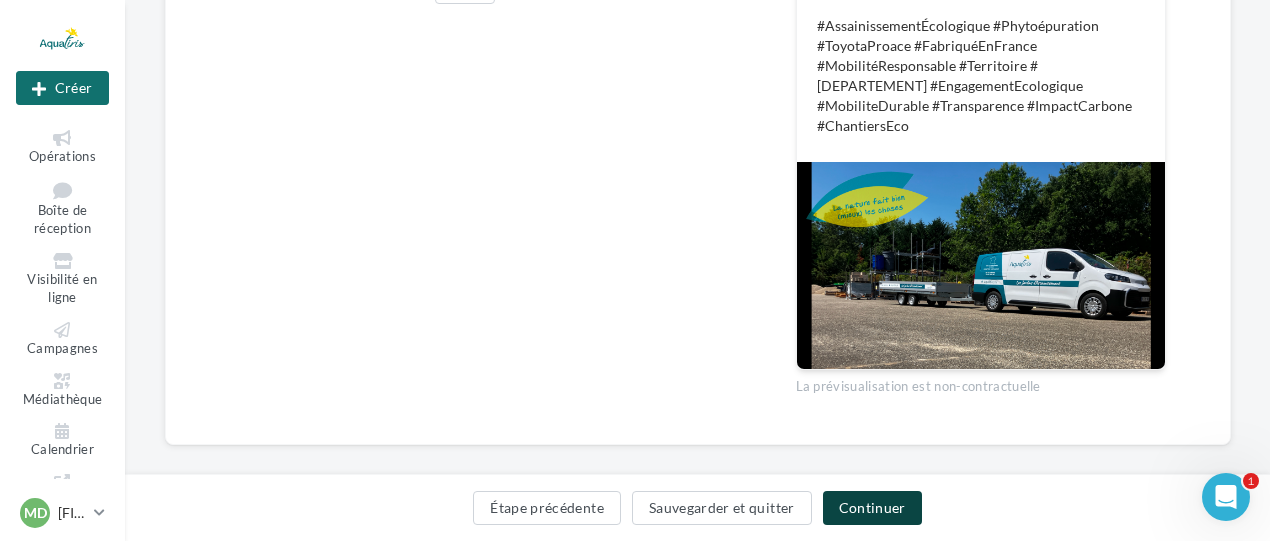 click on "Continuer" at bounding box center (872, 508) 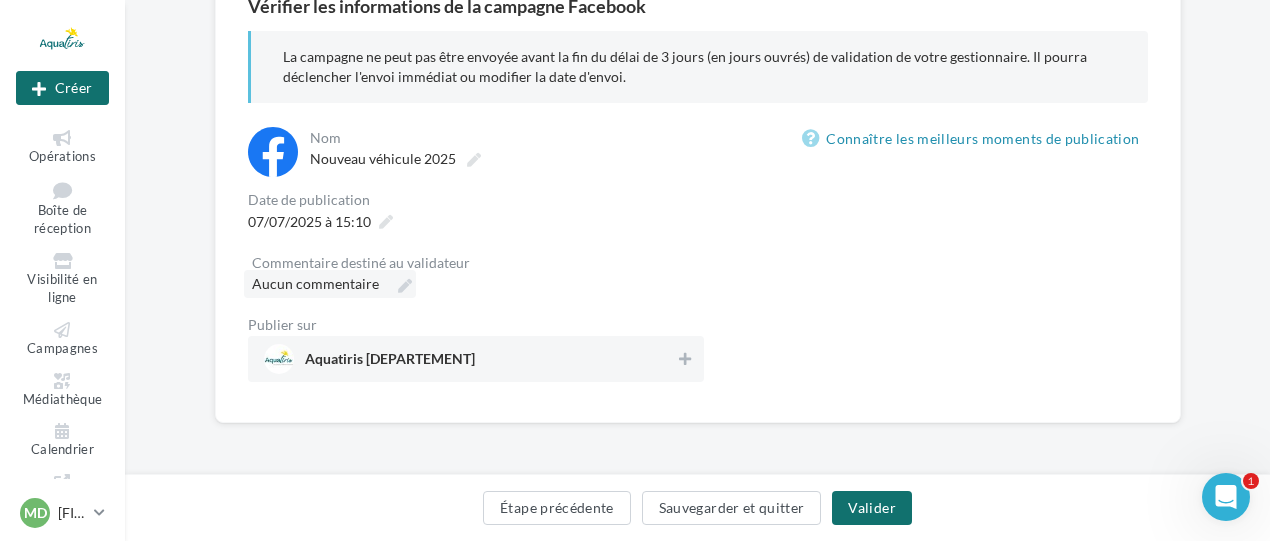 scroll, scrollTop: 268, scrollLeft: 0, axis: vertical 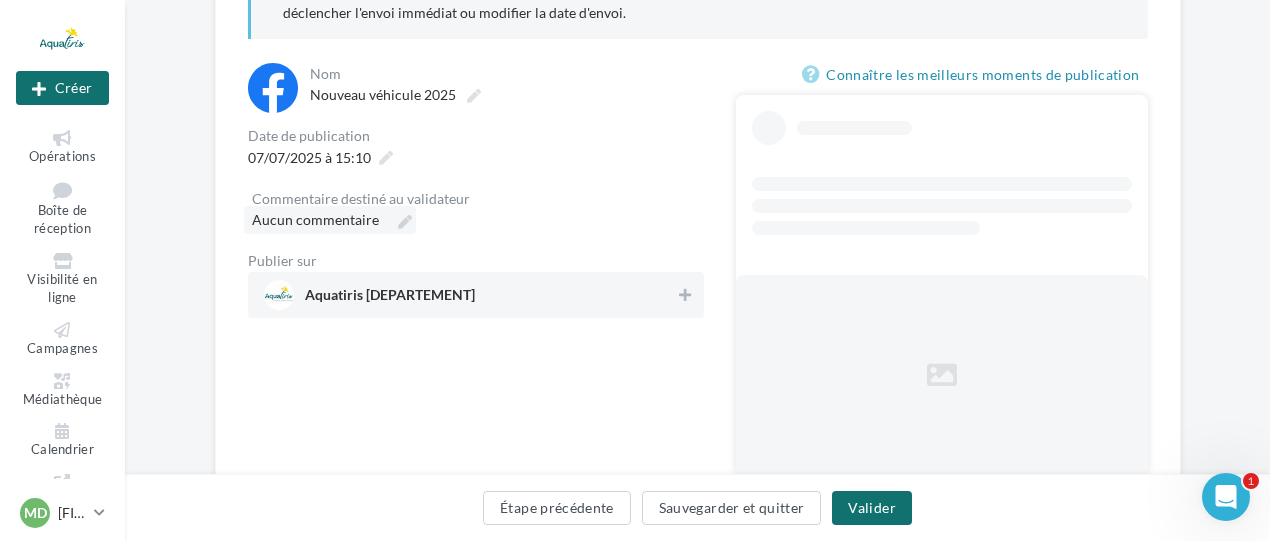 click on "Aucun commentaire" at bounding box center (315, 219) 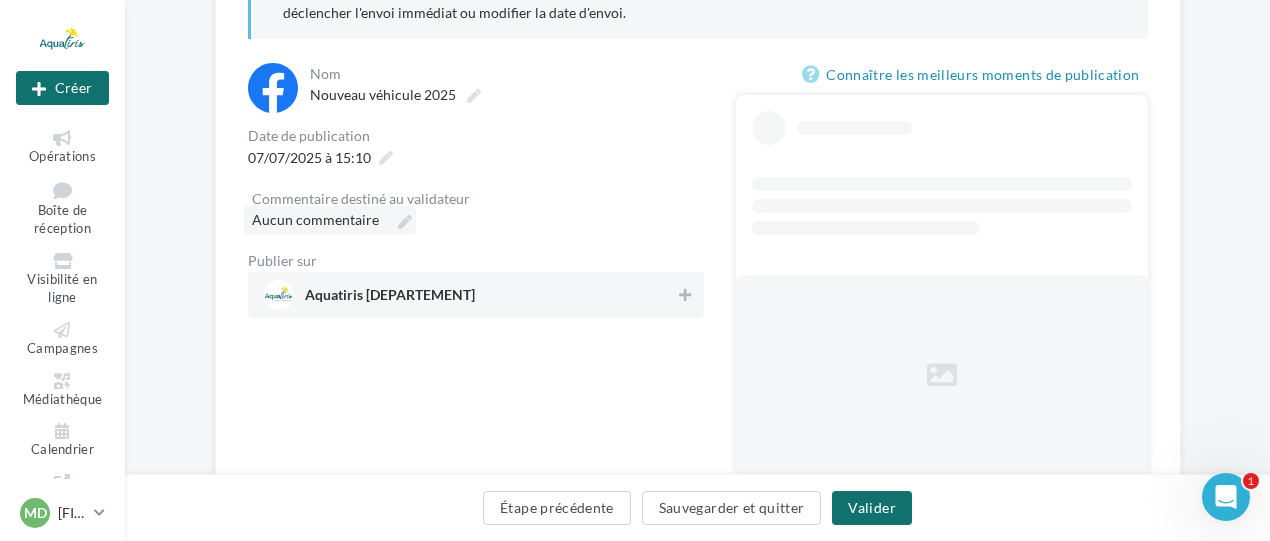 click on "Aucun commentaire" at bounding box center (340, 223) 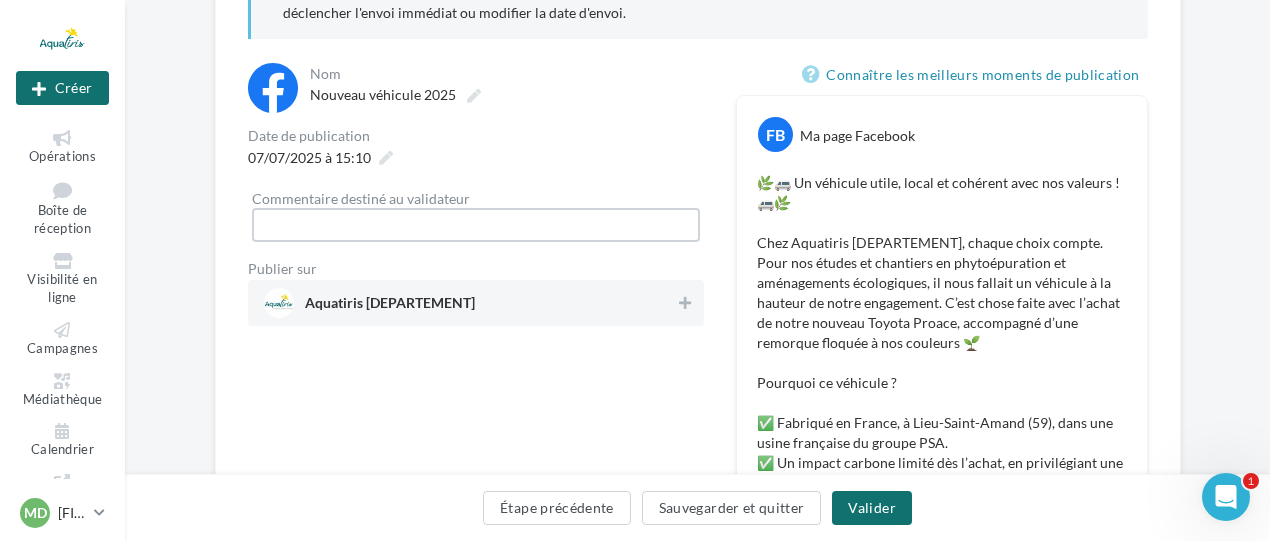 click on "Aucun commentaire" at bounding box center [476, 225] 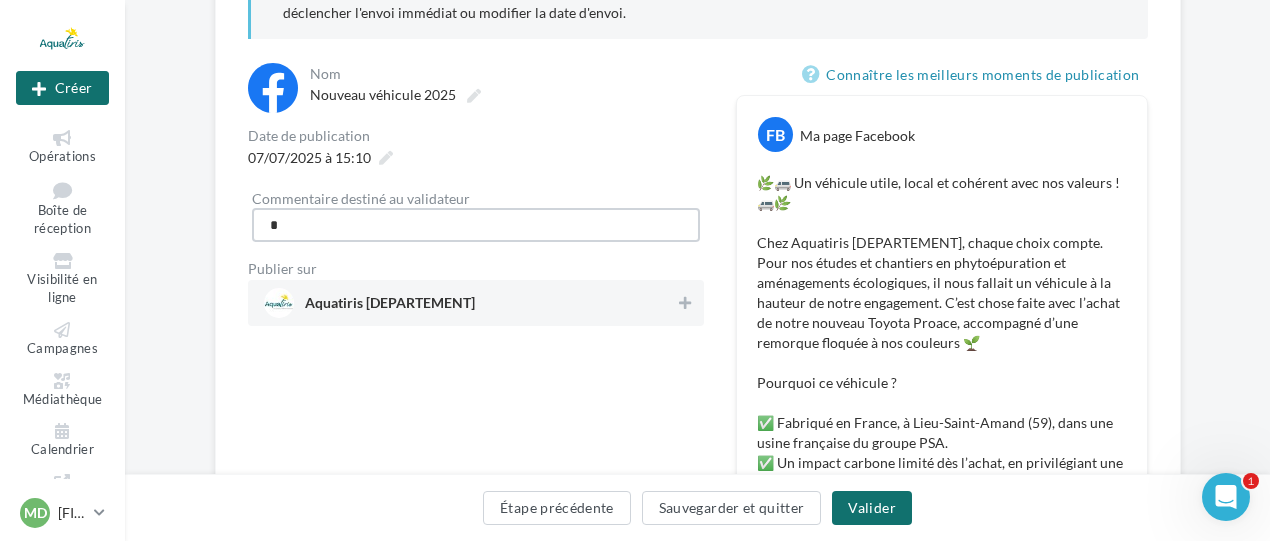 type on "**********" 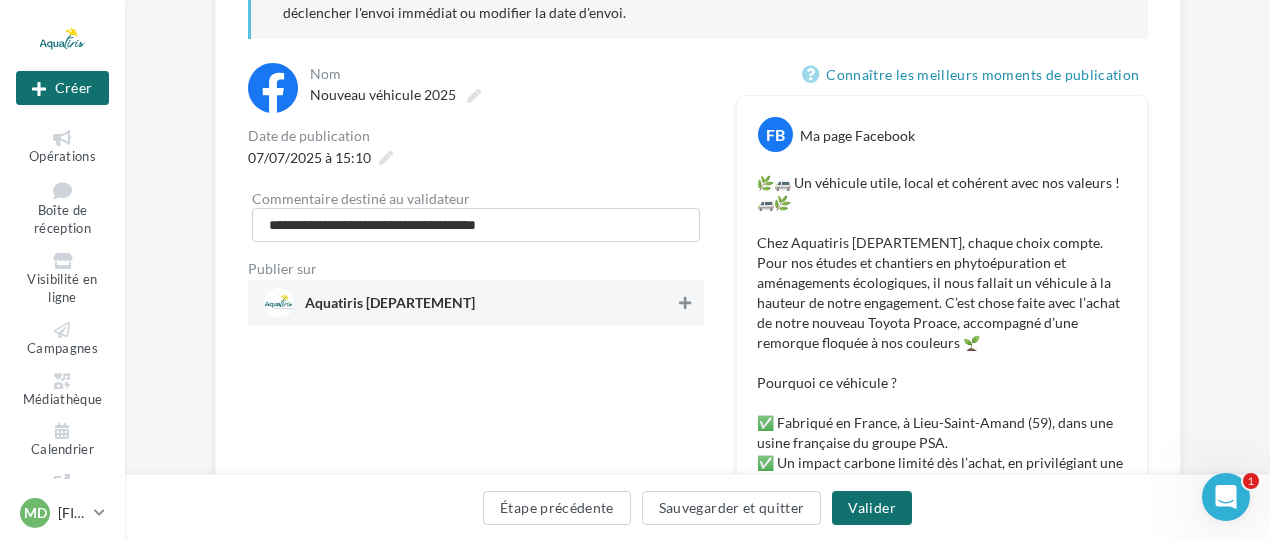 click at bounding box center [685, 305] 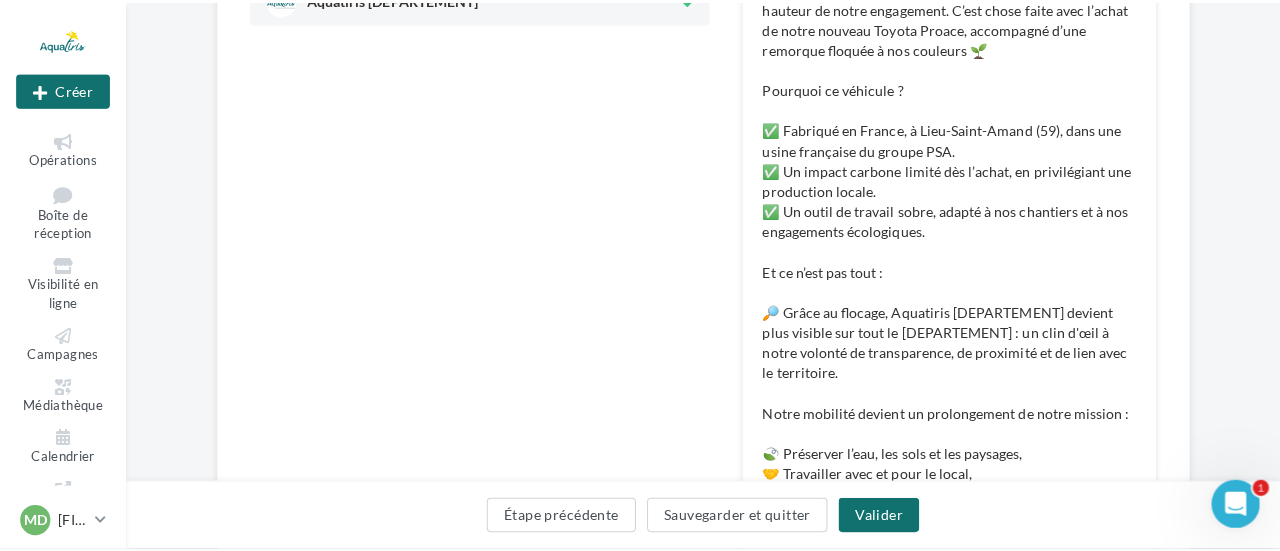 scroll, scrollTop: 768, scrollLeft: 0, axis: vertical 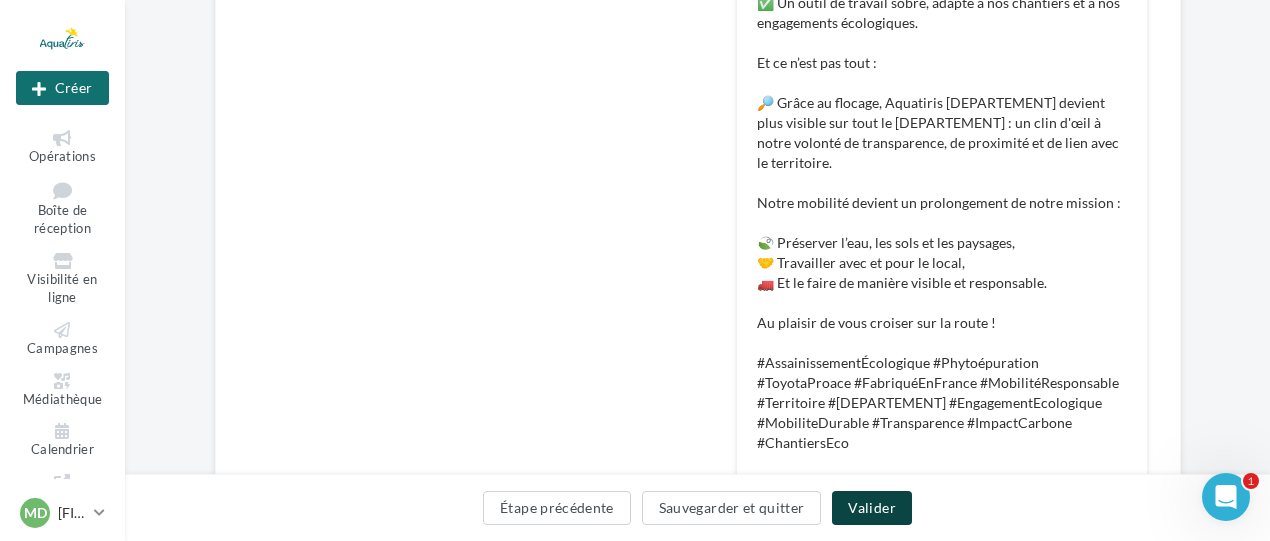 click on "Valider" at bounding box center (871, 508) 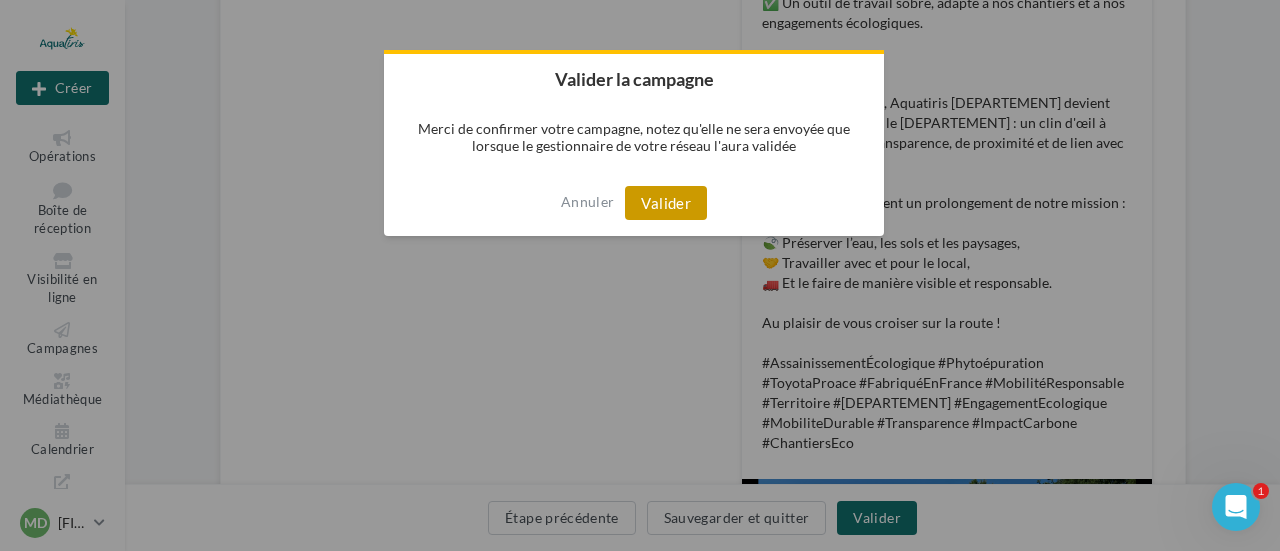 click on "Valider" at bounding box center [666, 203] 